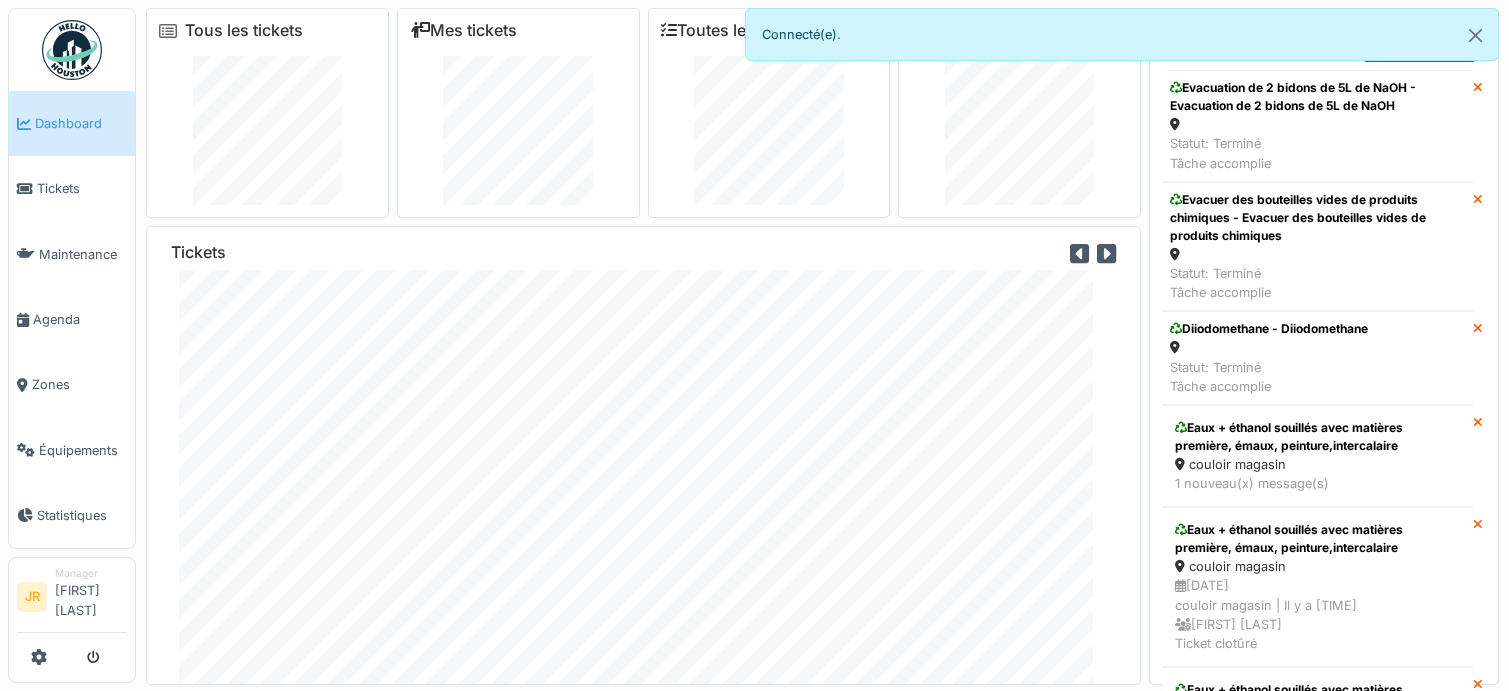 scroll, scrollTop: 0, scrollLeft: 0, axis: both 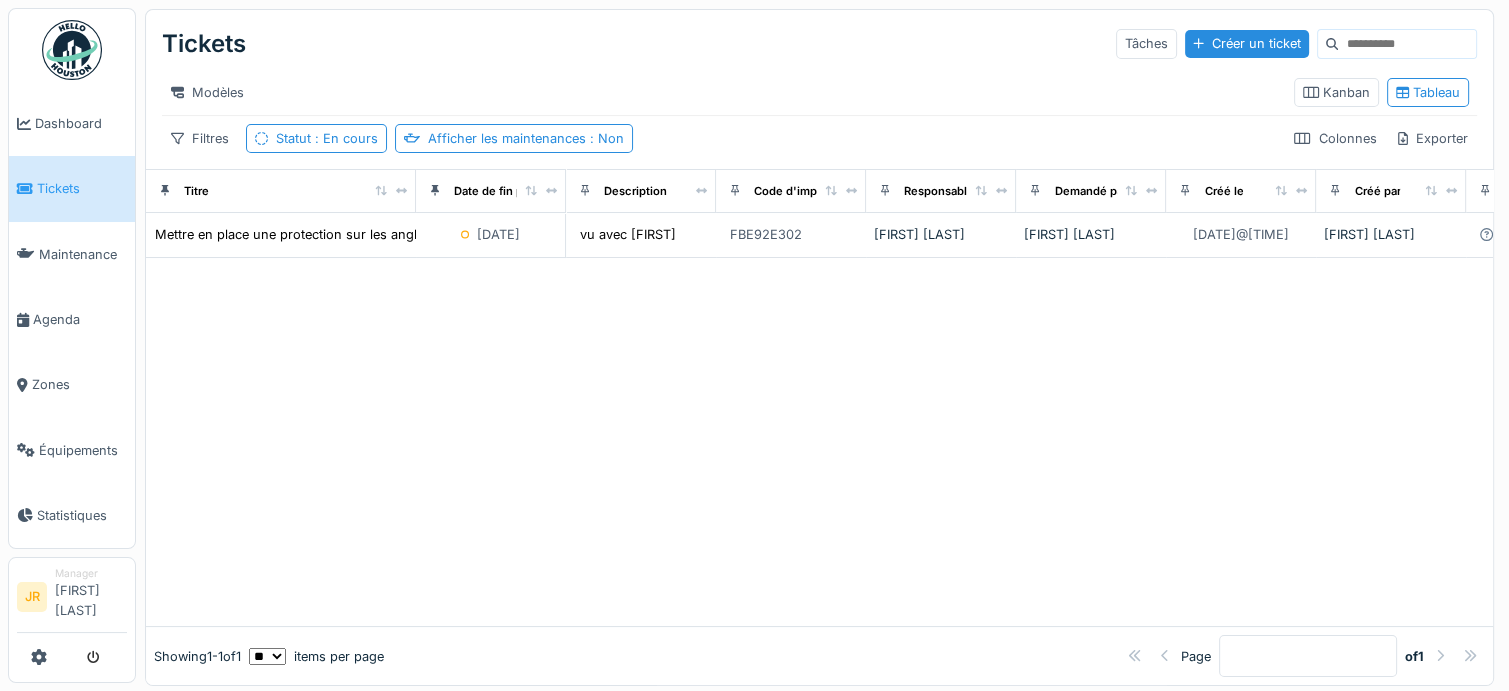 click at bounding box center (72, 50) 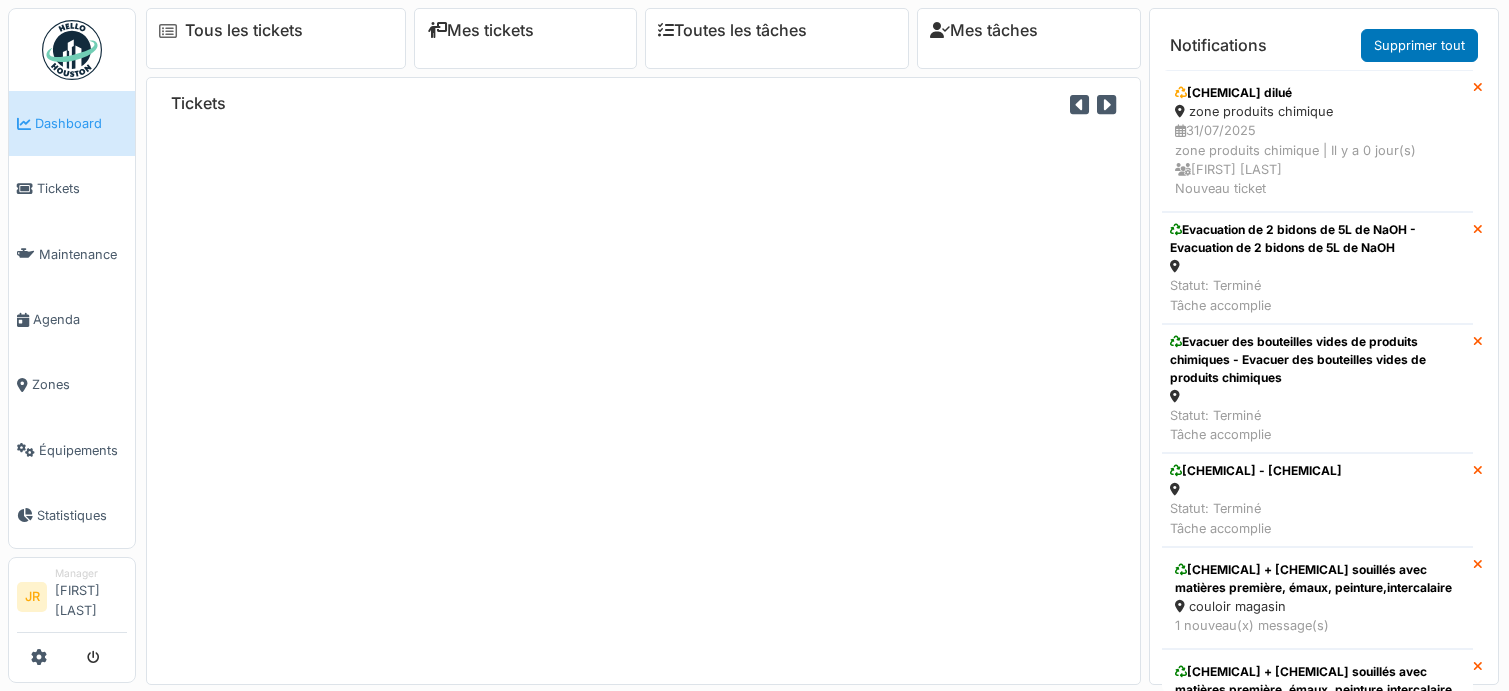scroll, scrollTop: 0, scrollLeft: 0, axis: both 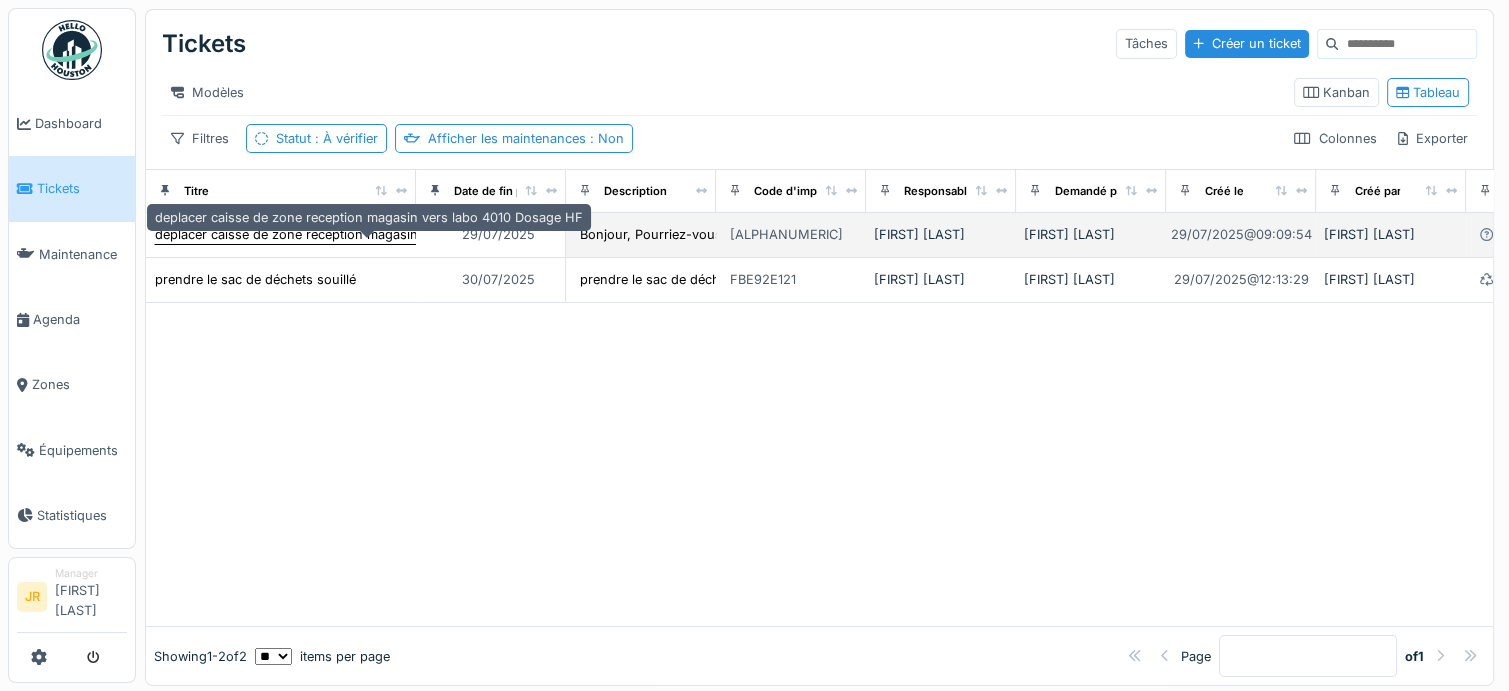 click on "deplacer caisse de zone reception magasin vers labo 4010	Dosage HF" at bounding box center [369, 234] 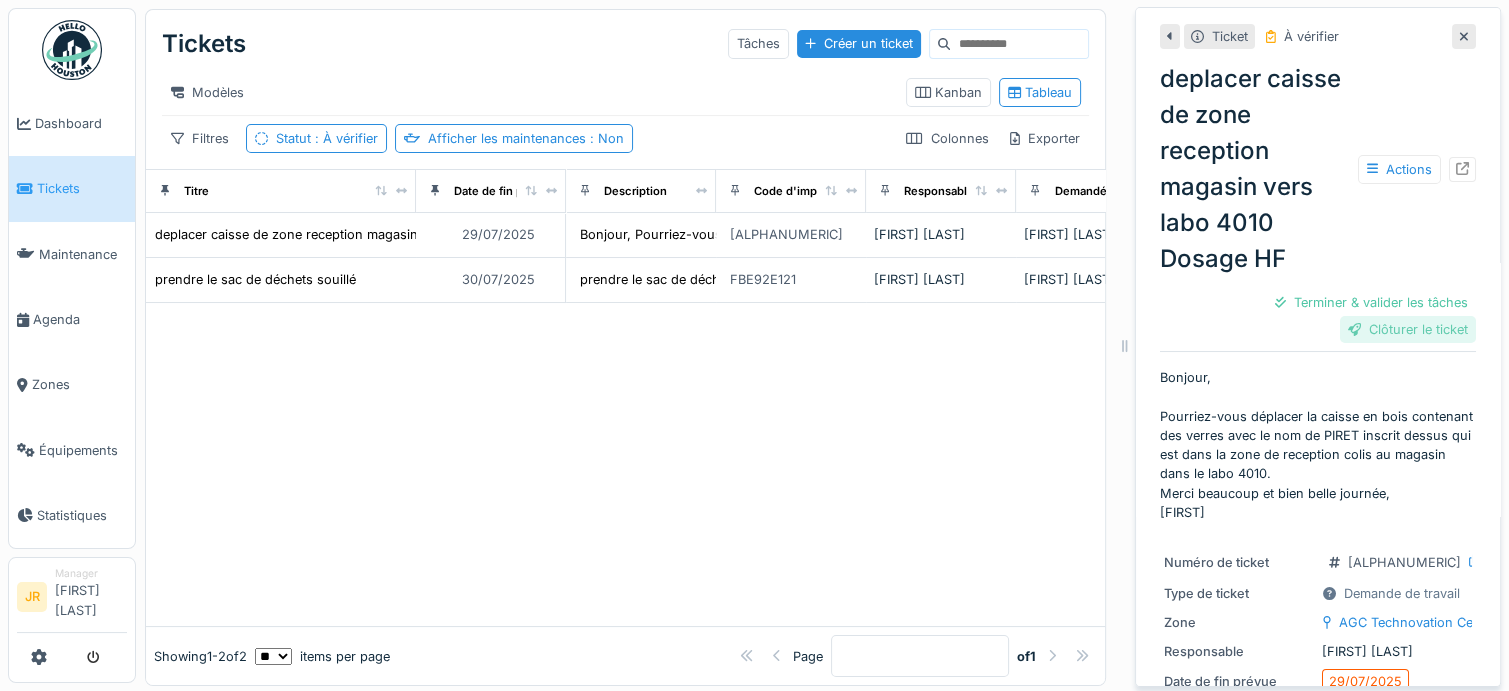 click on "Clôturer le ticket" at bounding box center (1408, 329) 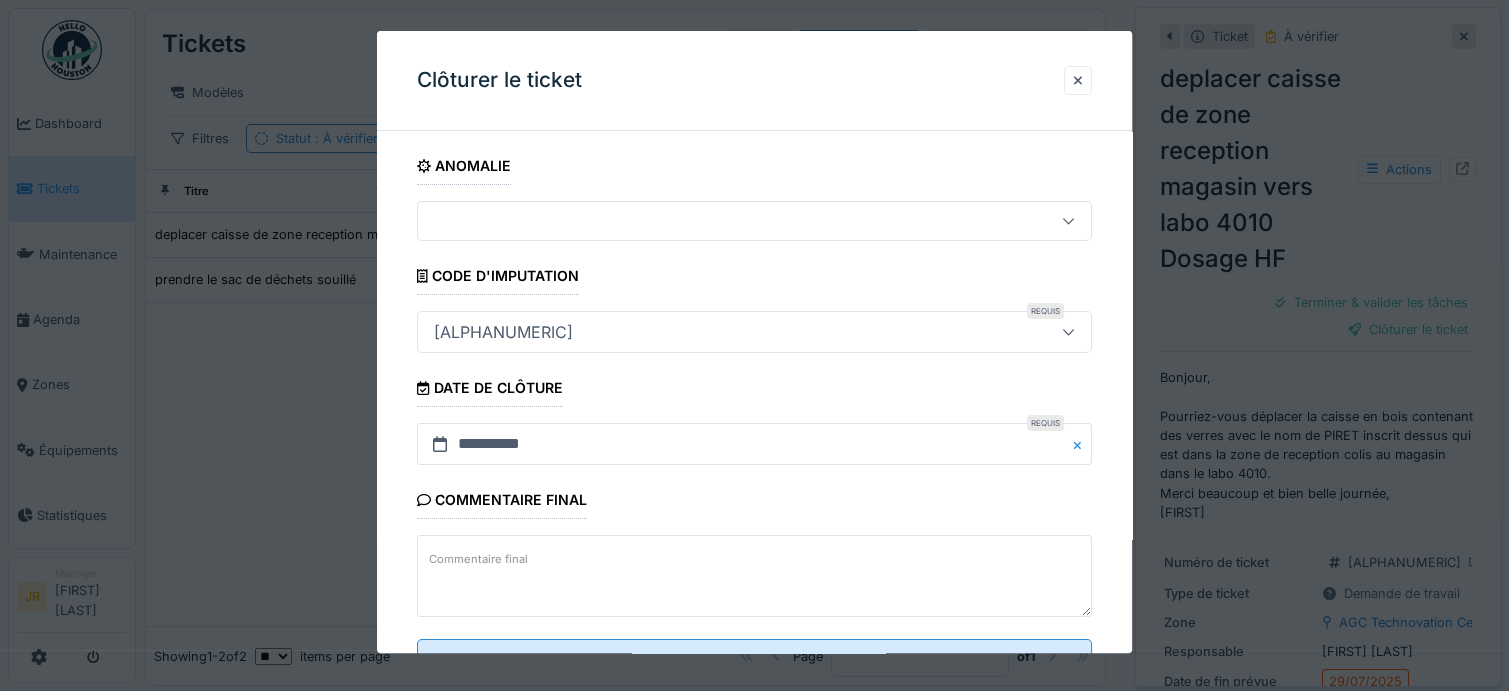 click on "**********" at bounding box center (754, 442) 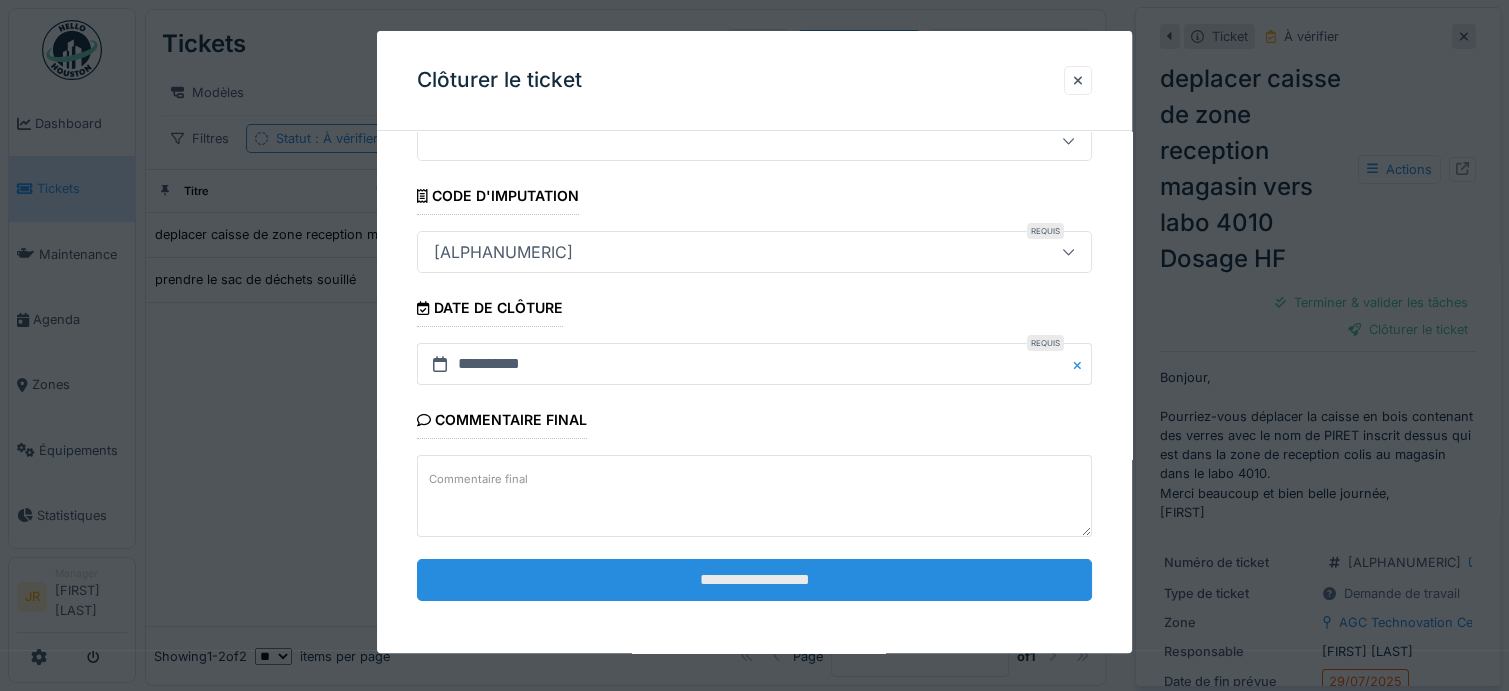 click on "**********" at bounding box center [754, 580] 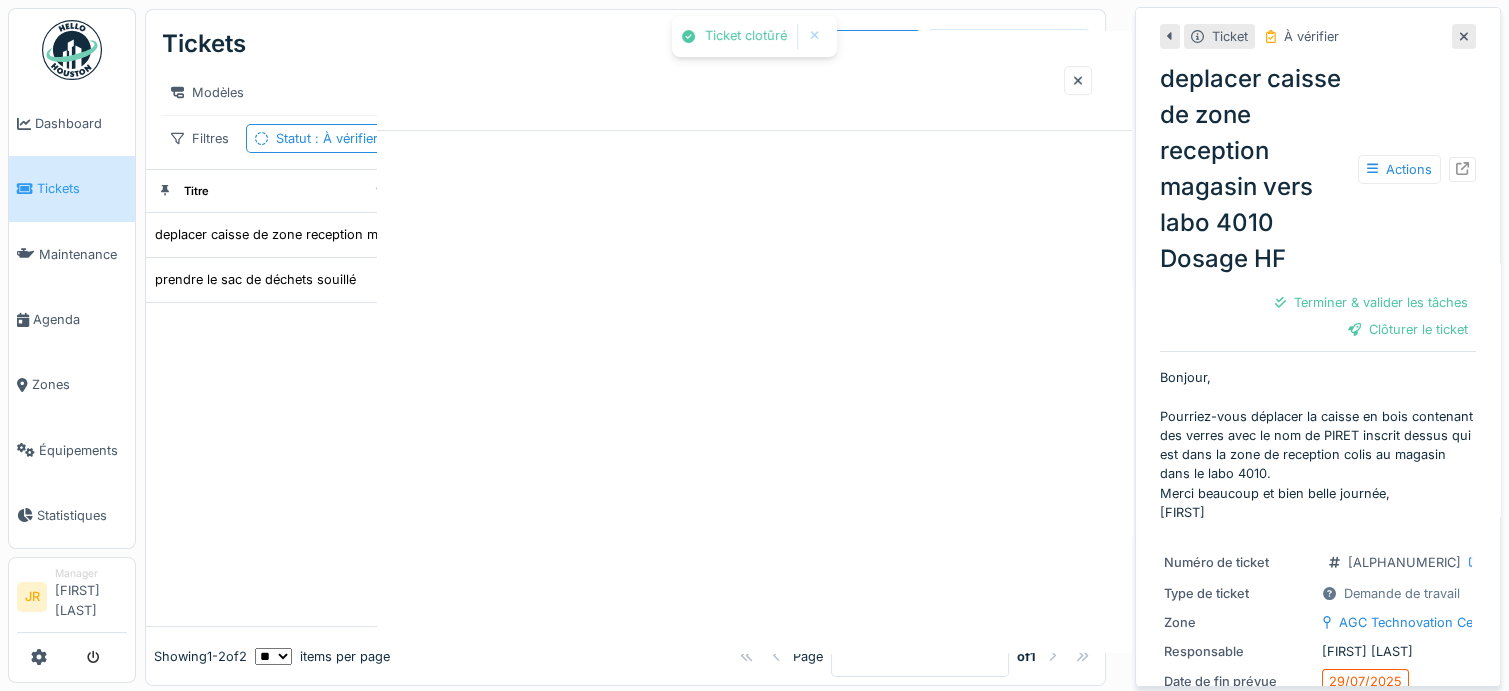 scroll, scrollTop: 0, scrollLeft: 0, axis: both 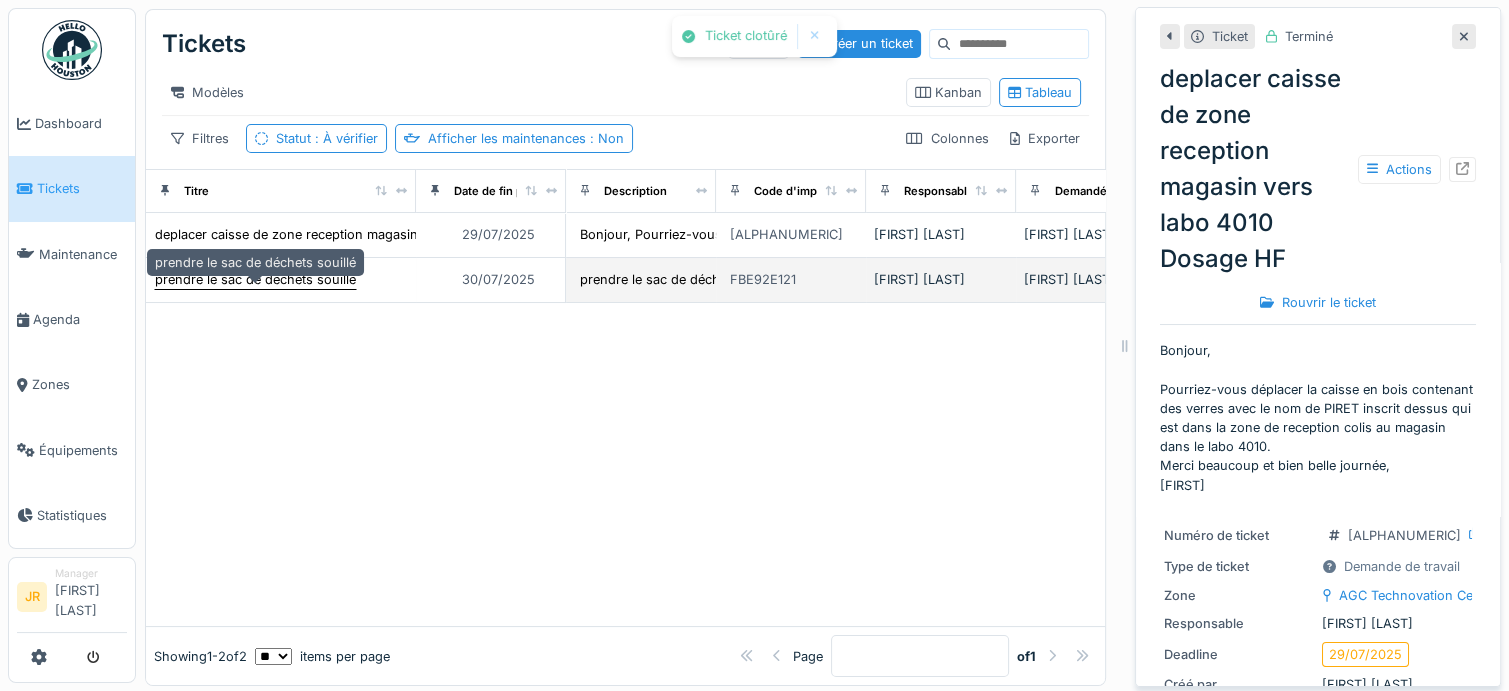 click on "prendre le sac de déchets souillé" at bounding box center [255, 279] 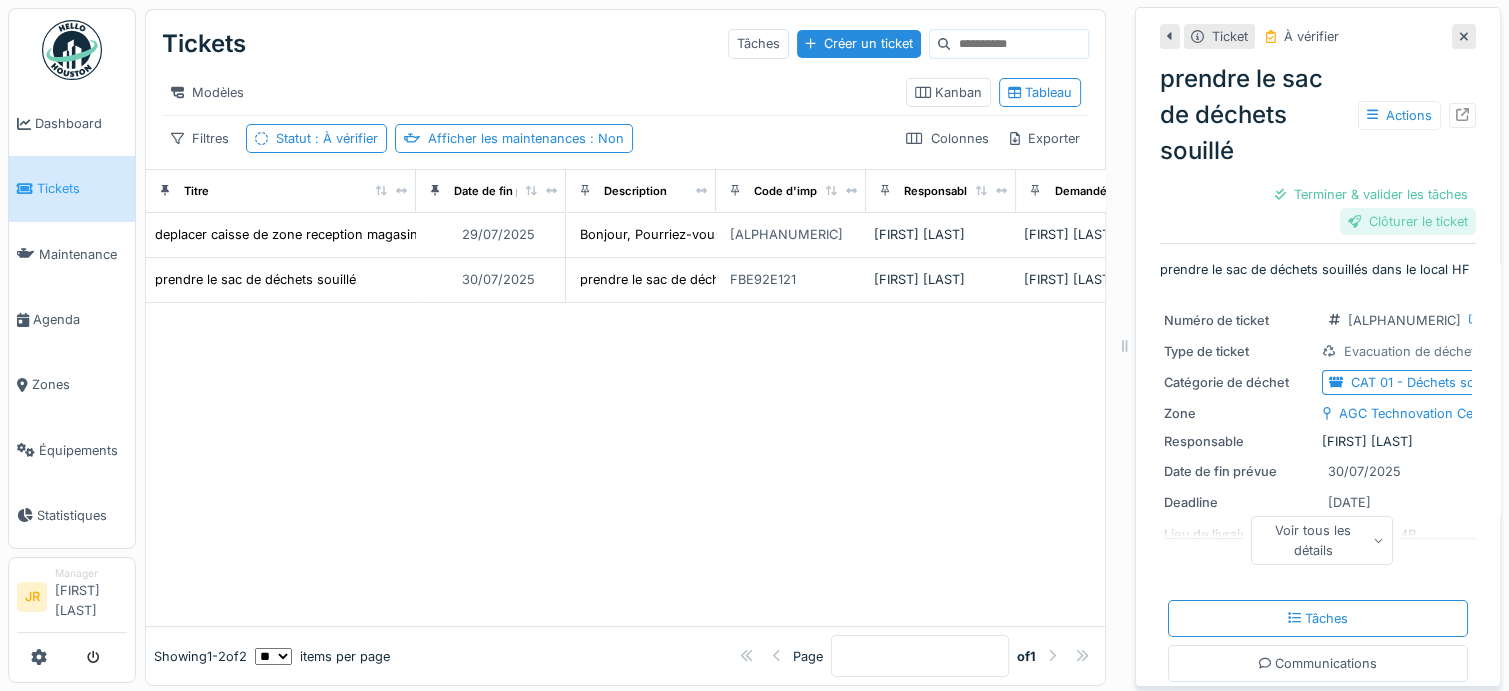 click on "Clôturer le ticket" at bounding box center [1408, 221] 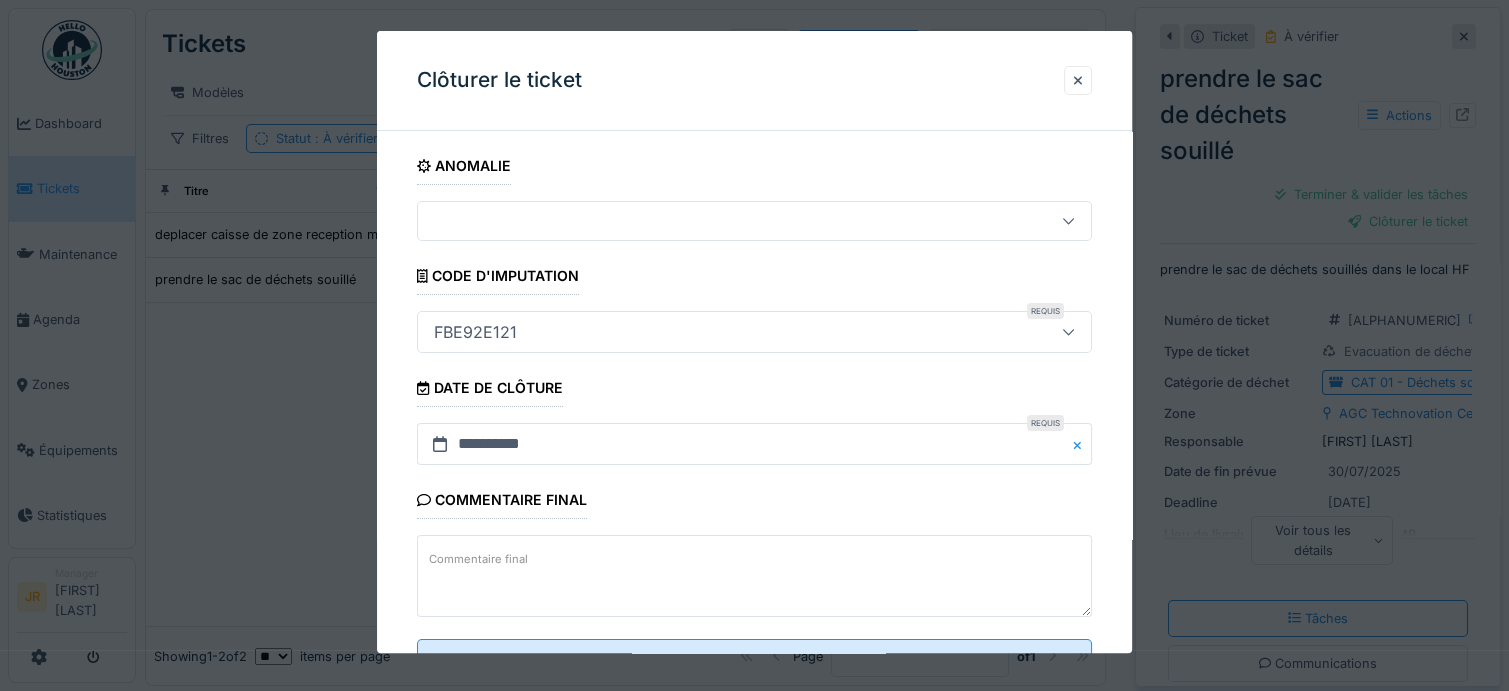 click on "**********" at bounding box center (754, 442) 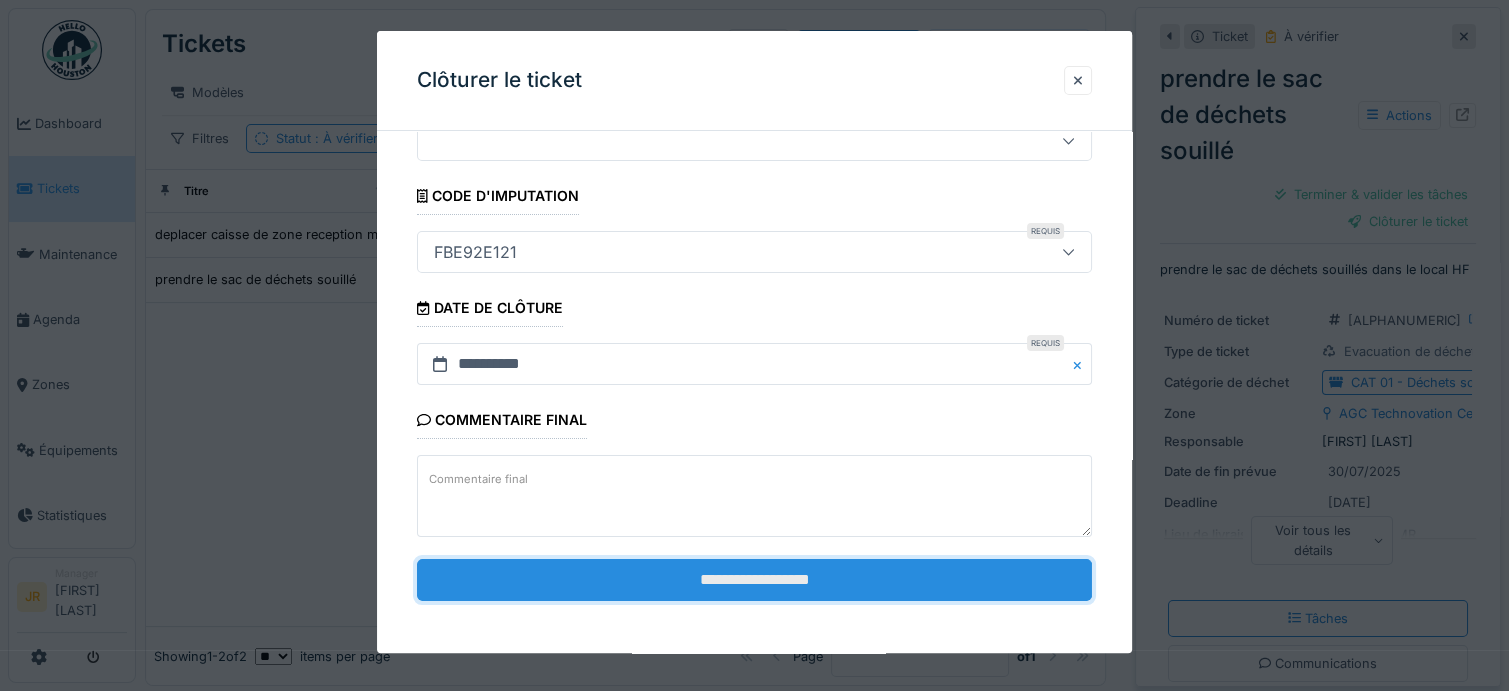 click on "**********" at bounding box center (754, 580) 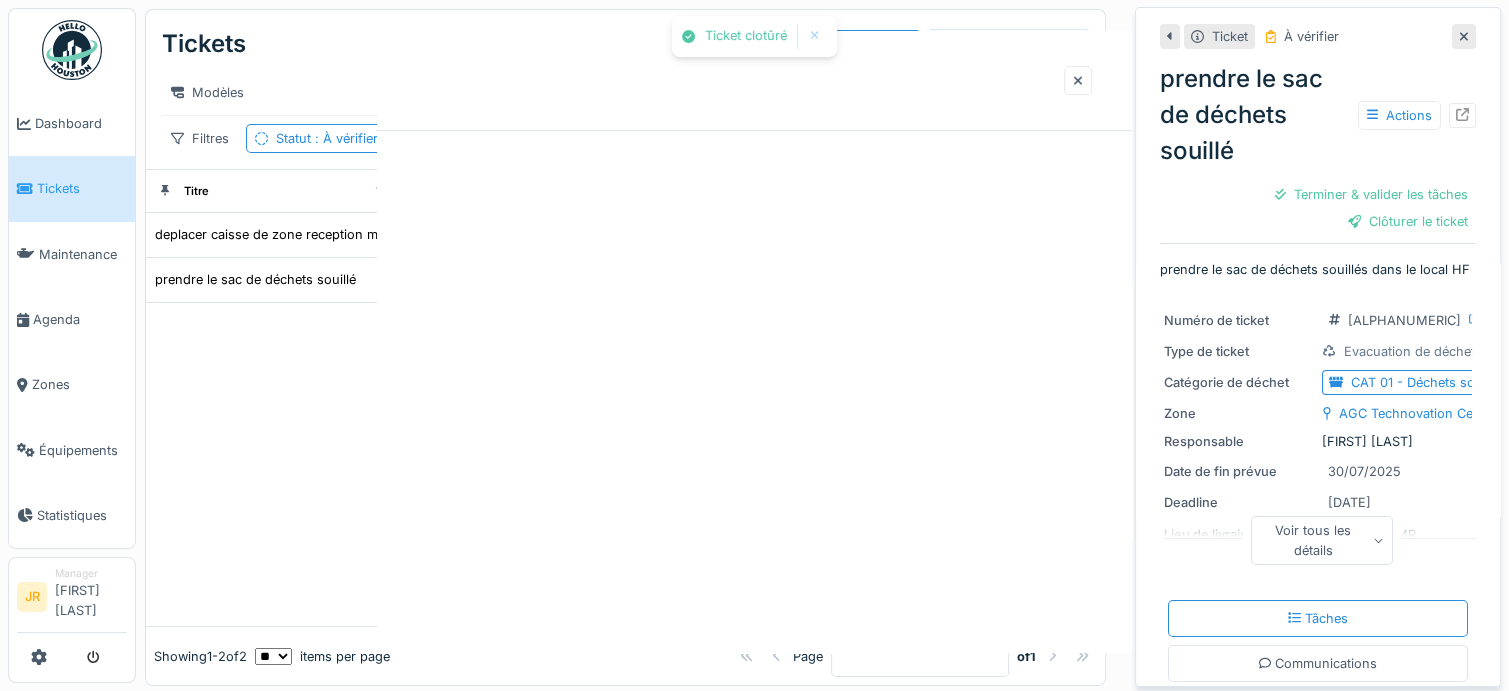 scroll, scrollTop: 0, scrollLeft: 0, axis: both 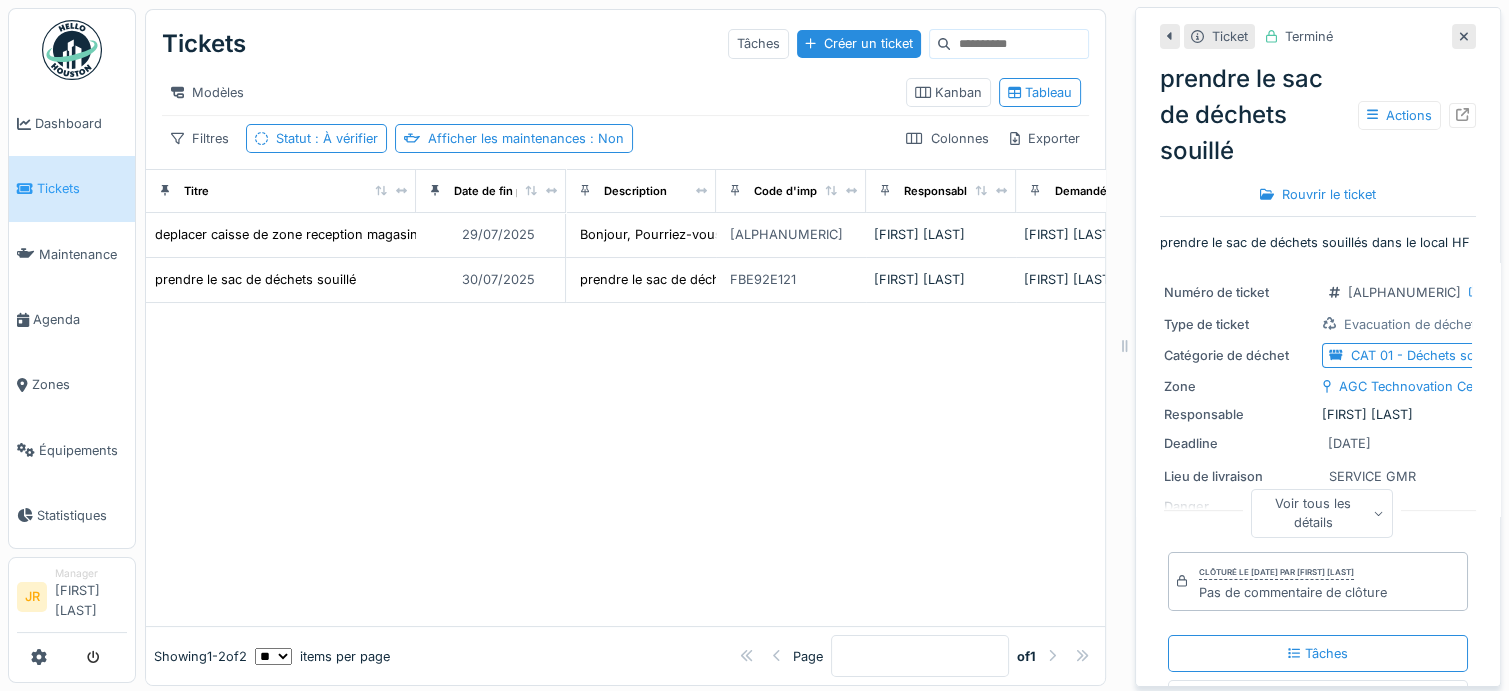 click at bounding box center (72, 50) 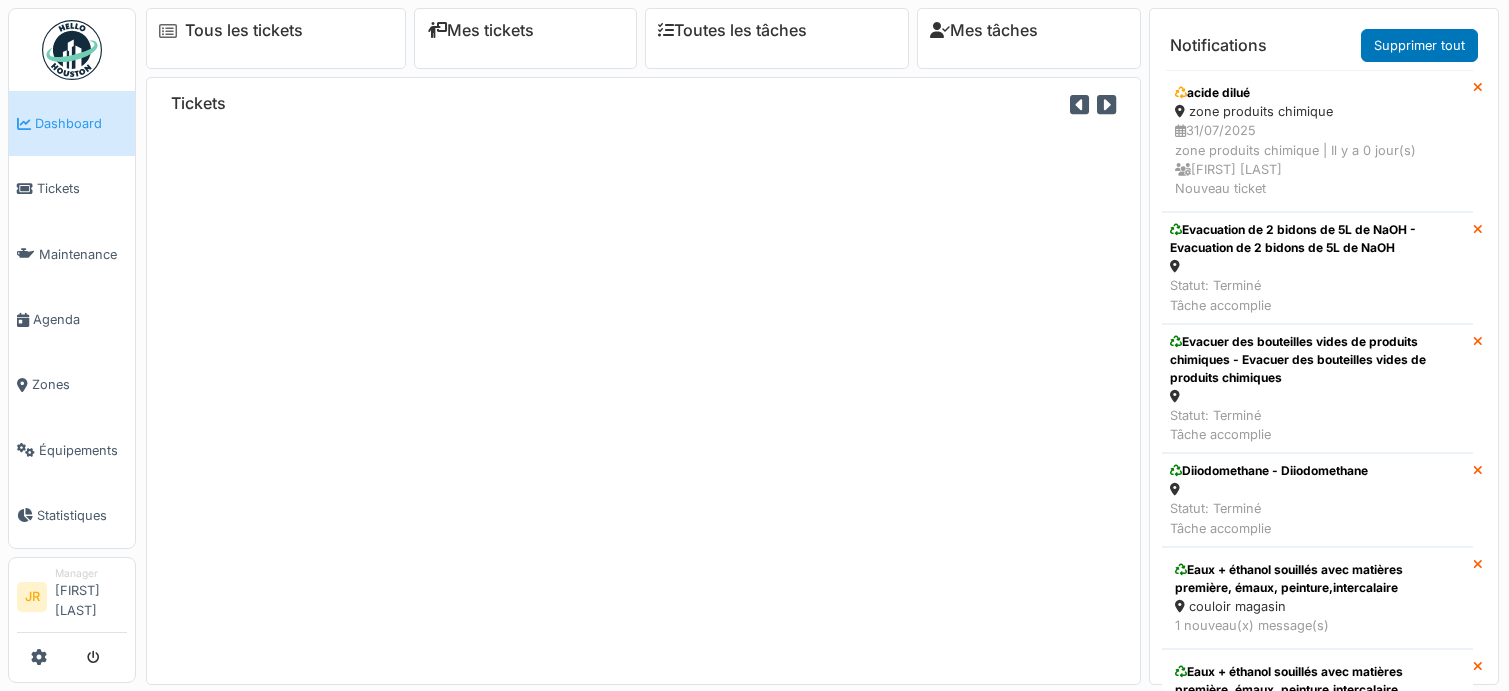 scroll, scrollTop: 0, scrollLeft: 0, axis: both 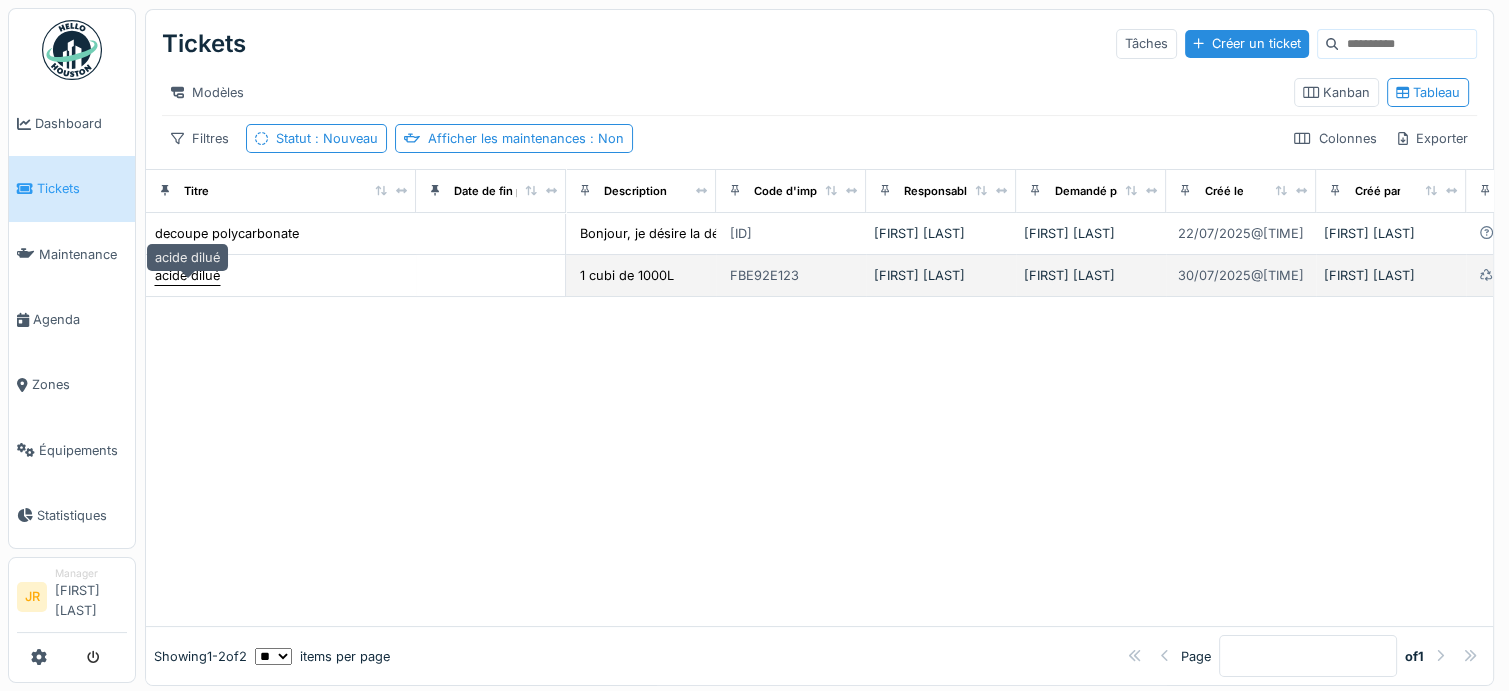 click on "acide dilué" at bounding box center (187, 275) 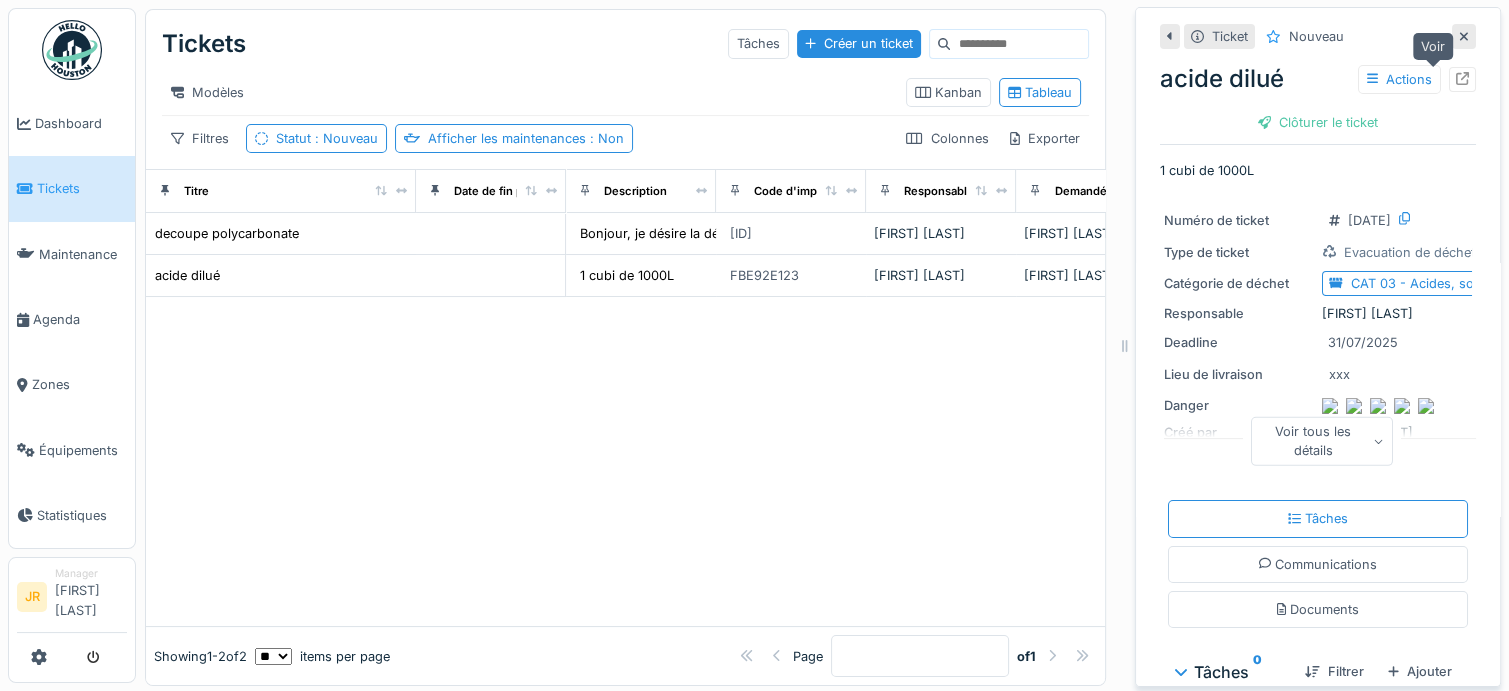 click at bounding box center [1462, 79] 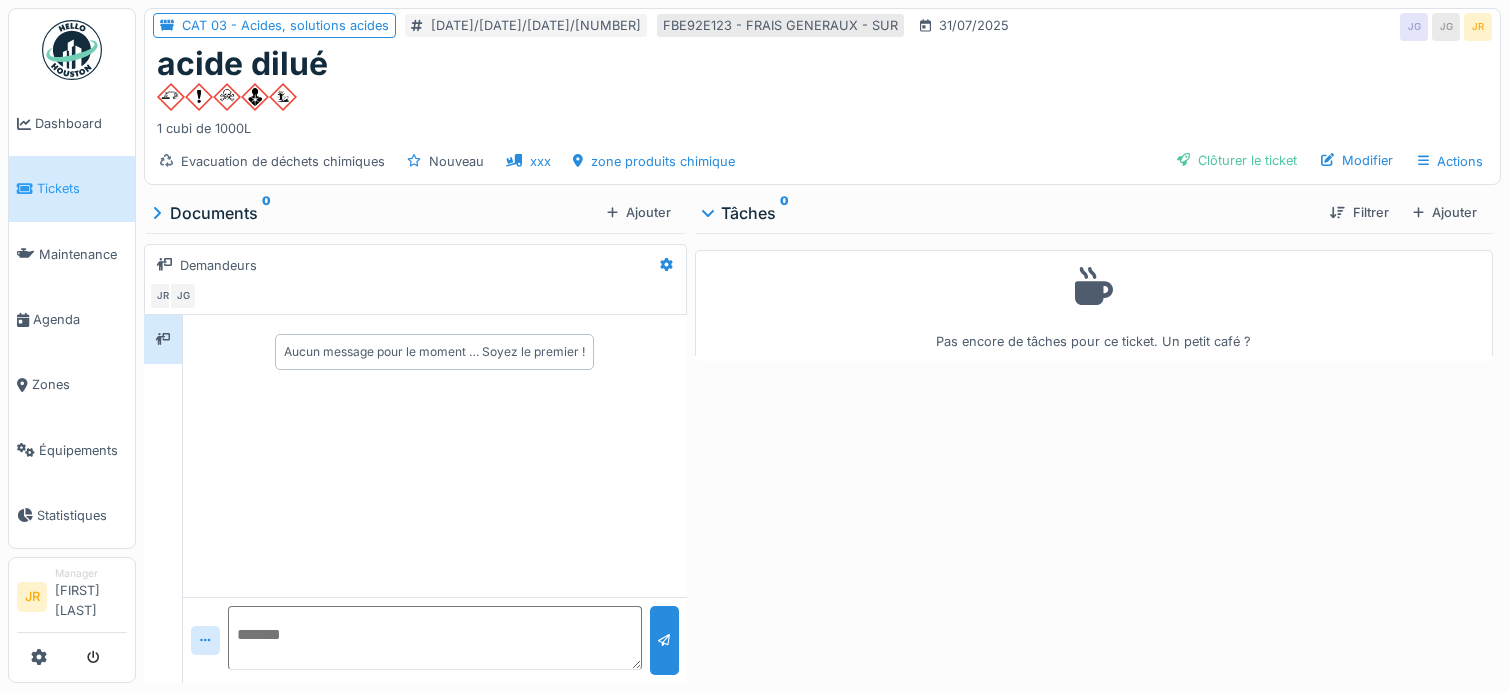 scroll, scrollTop: 0, scrollLeft: 0, axis: both 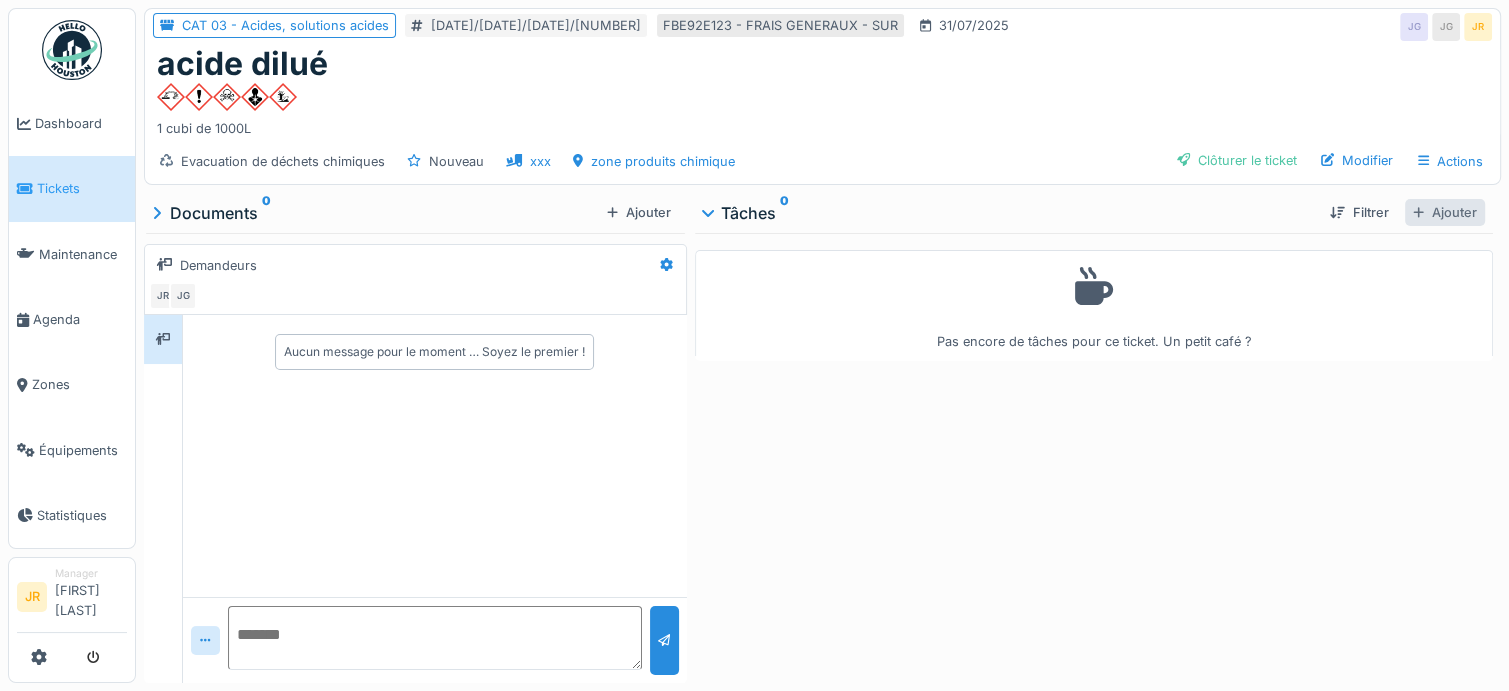 click on "Ajouter" at bounding box center [1445, 212] 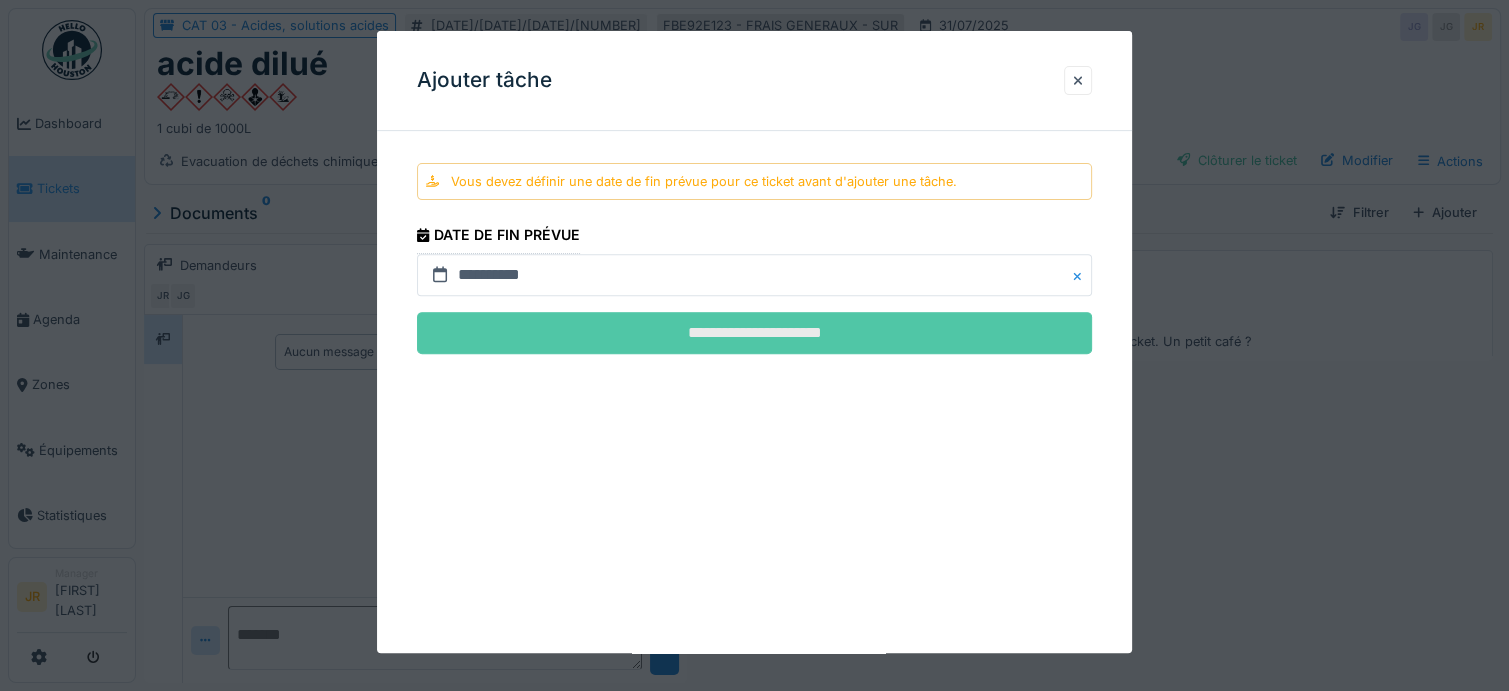 click on "**********" at bounding box center [754, 333] 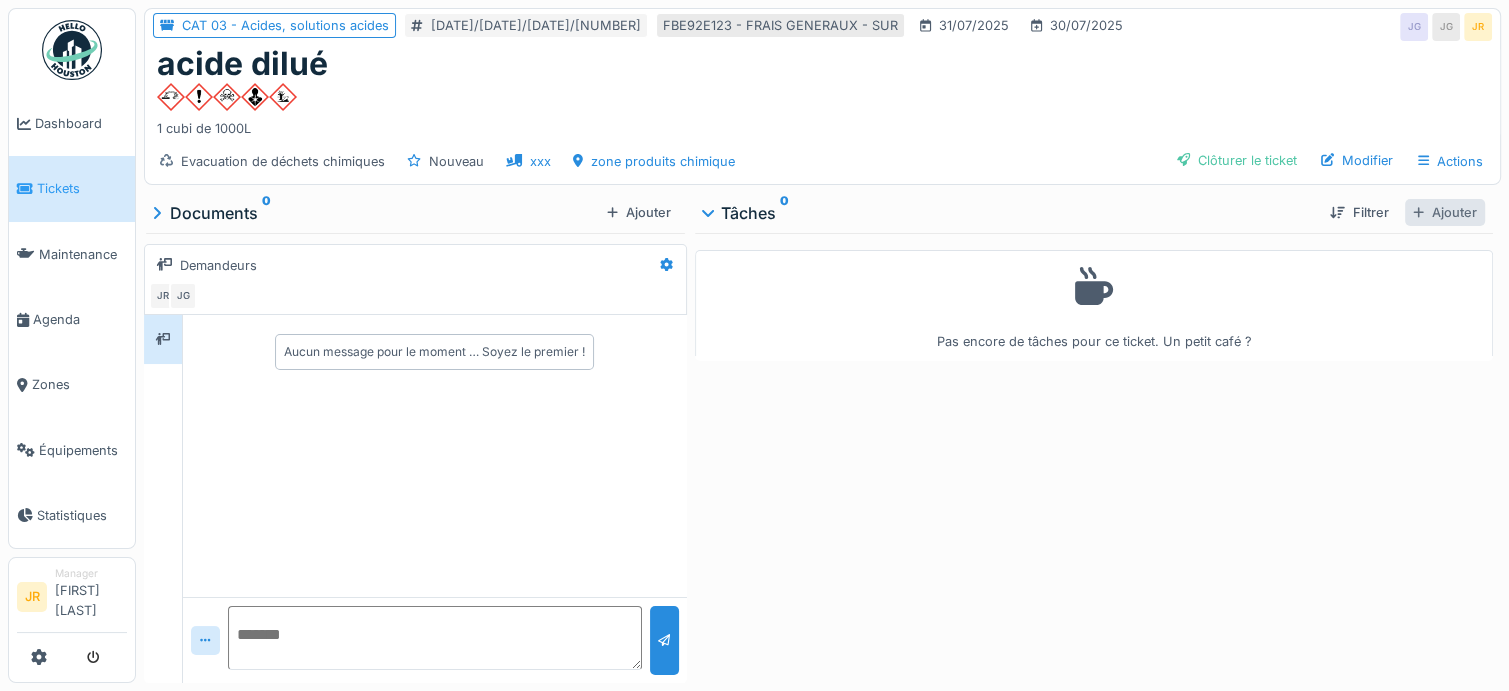 click on "Ajouter" at bounding box center [1445, 212] 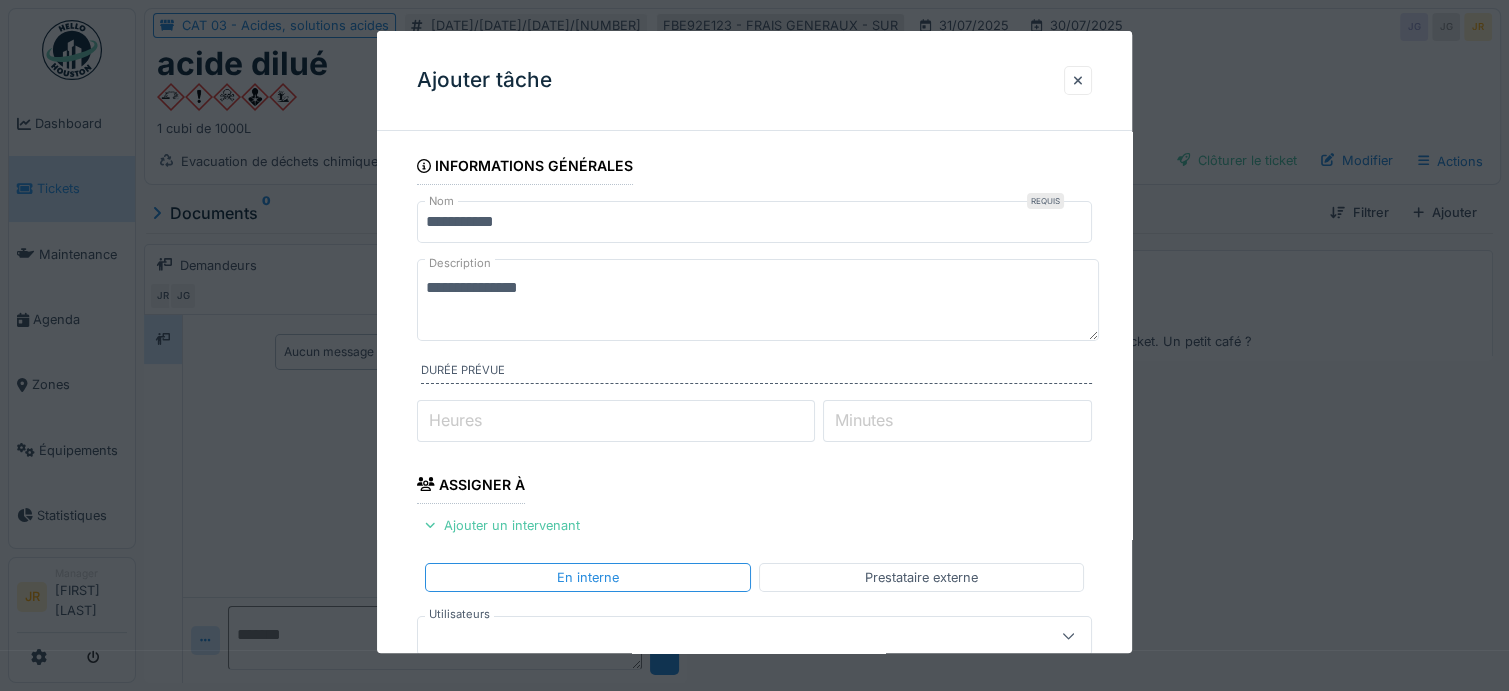 click at bounding box center [720, 636] 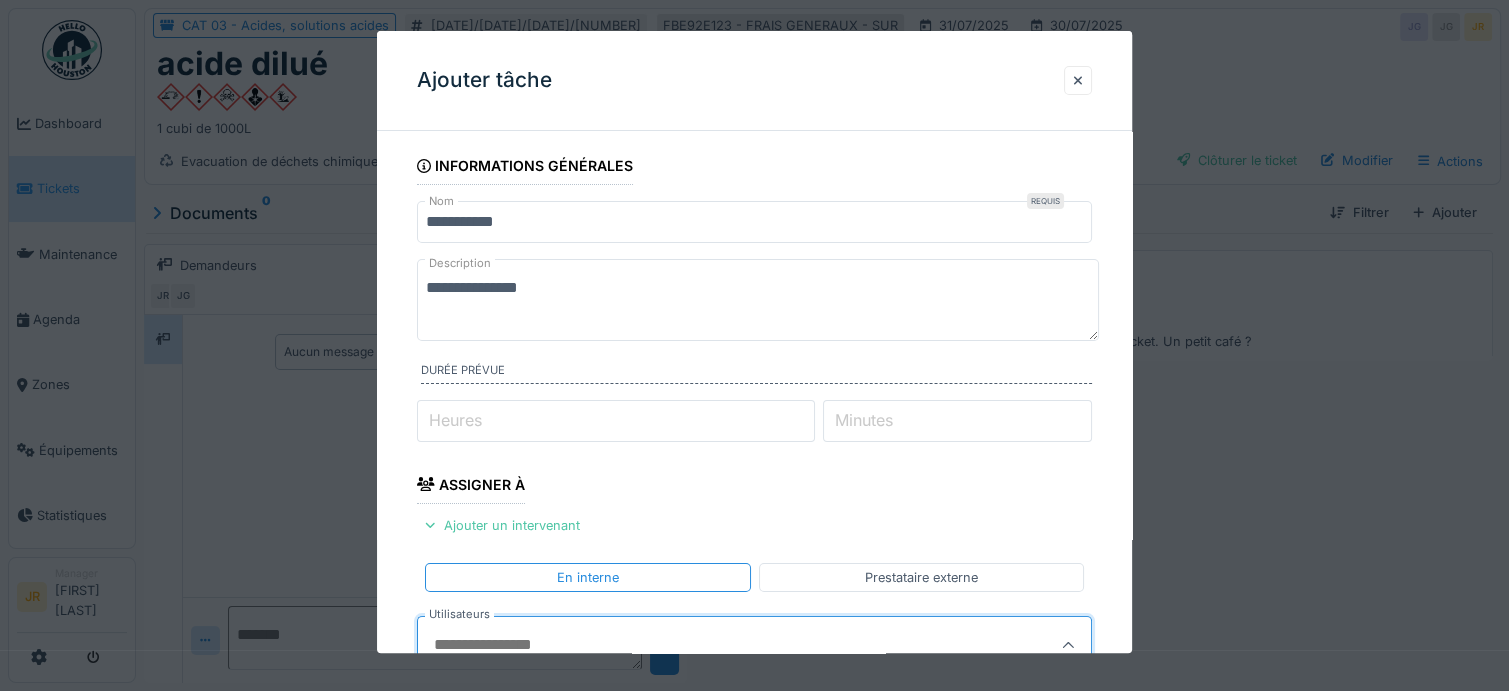 scroll, scrollTop: 5, scrollLeft: 0, axis: vertical 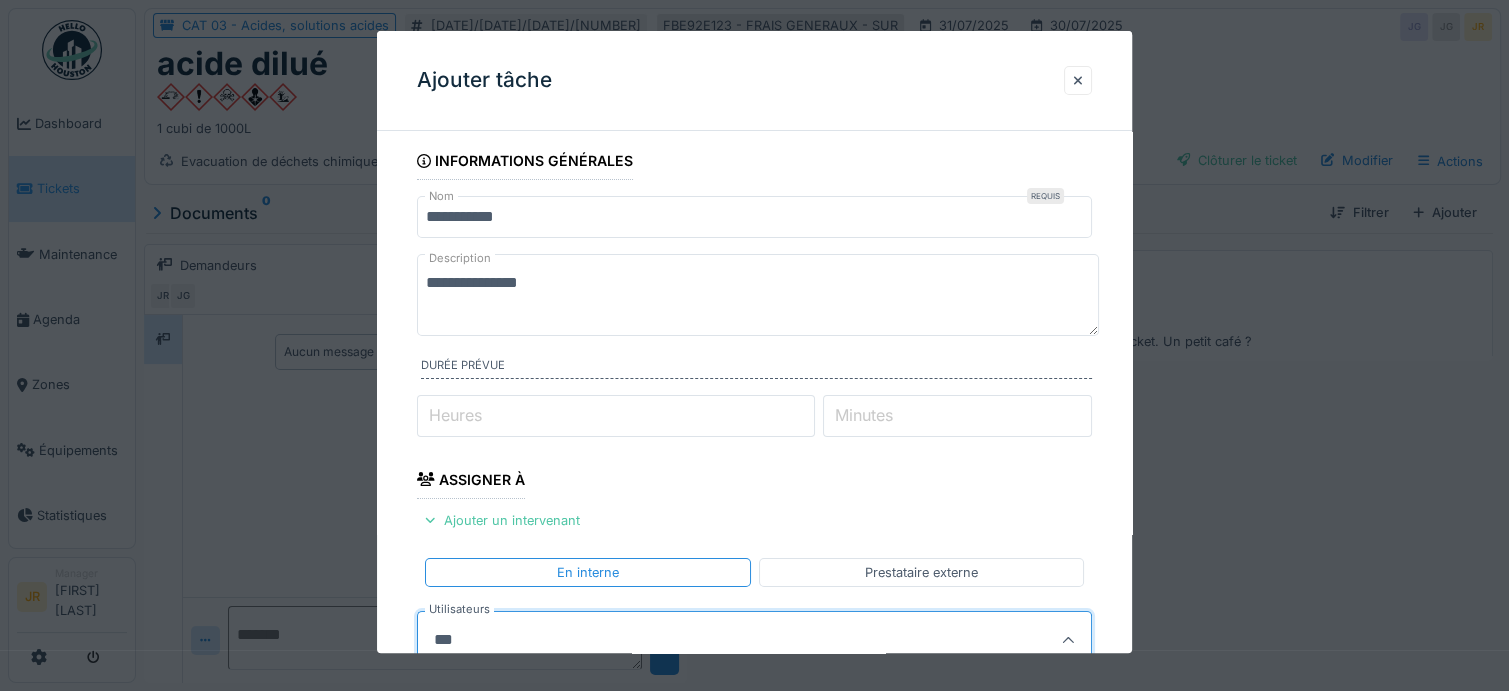 type on "***" 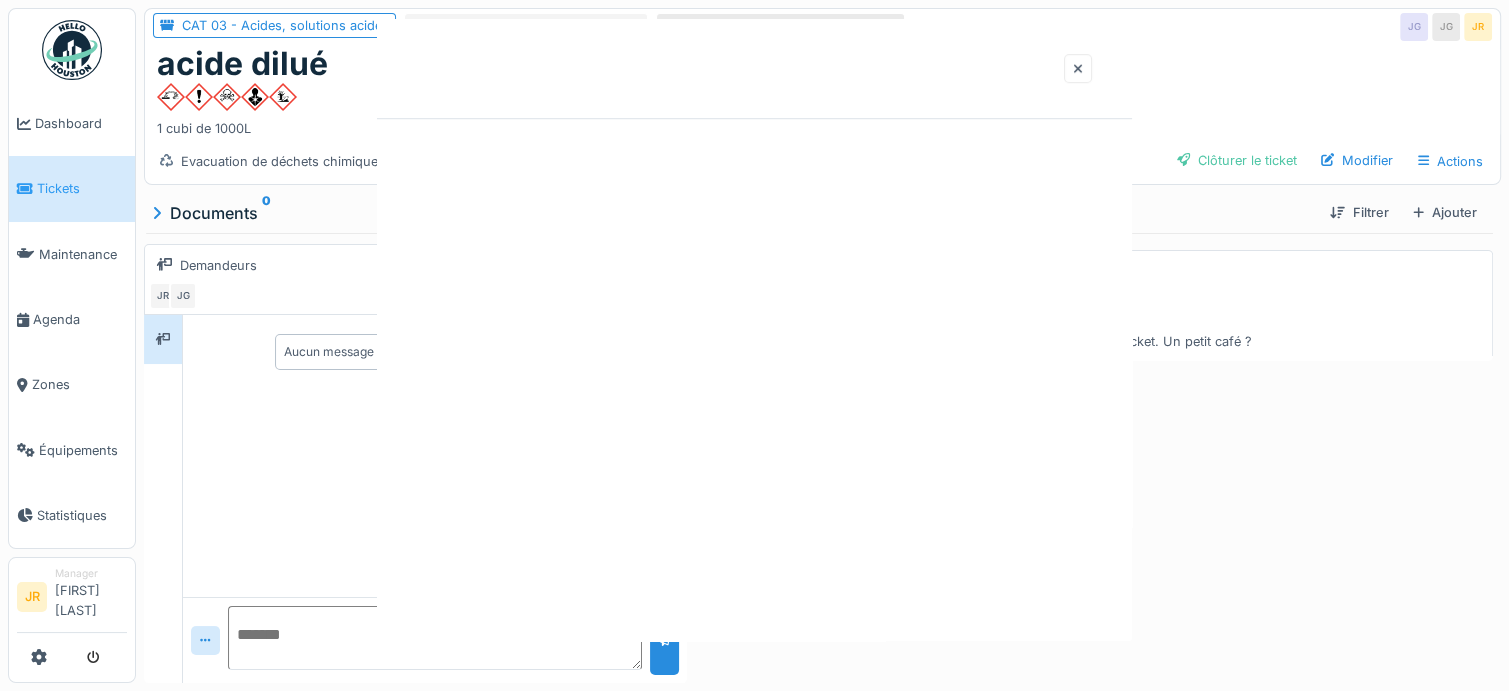 scroll, scrollTop: 0, scrollLeft: 0, axis: both 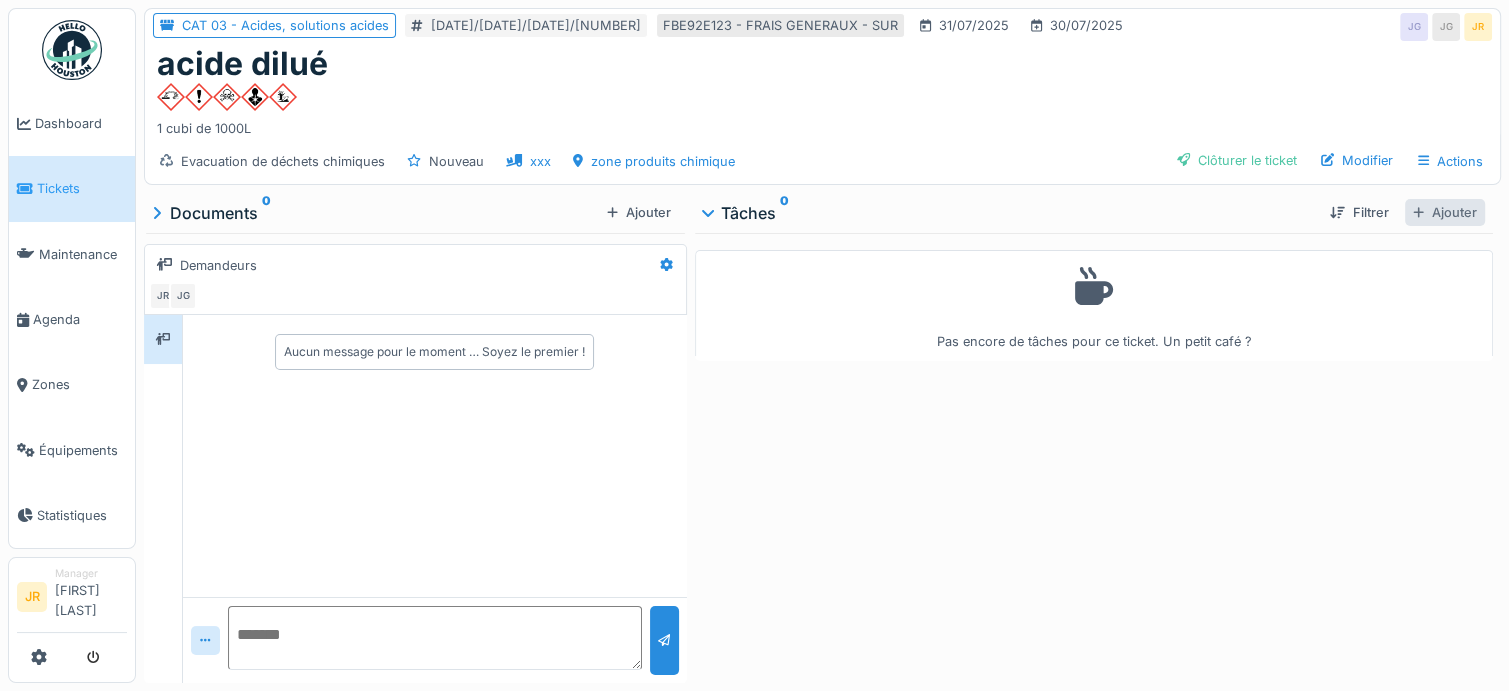 click on "Ajouter" at bounding box center (1445, 212) 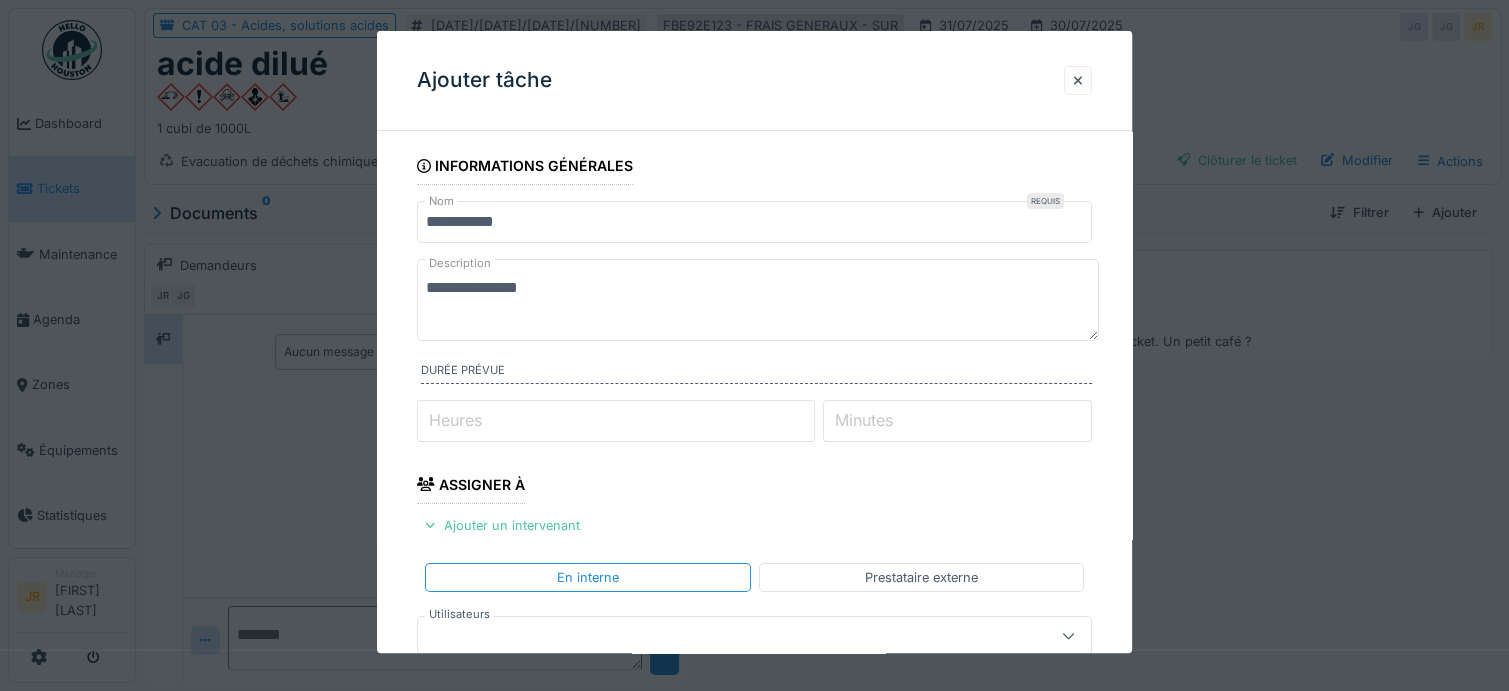click on "**********" at bounding box center (754, 668) 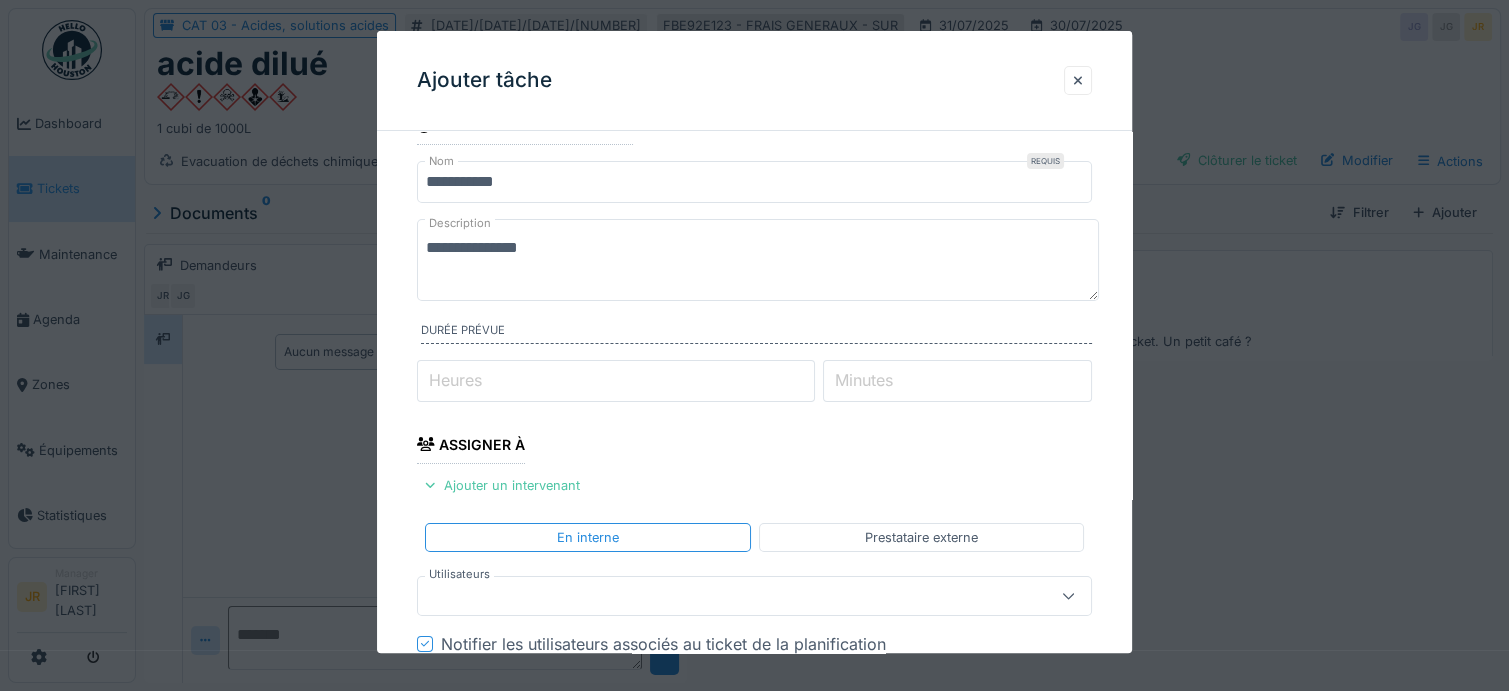 click at bounding box center (720, 596) 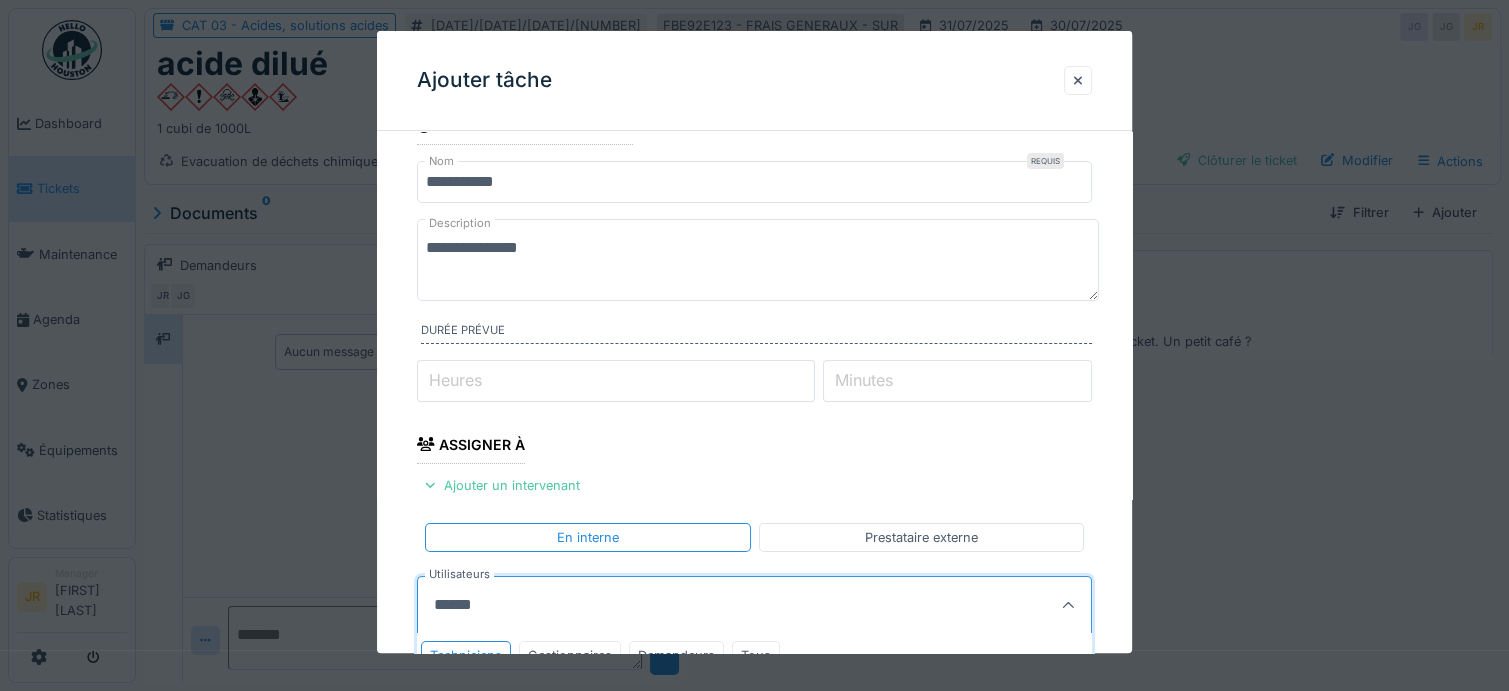type on "******" 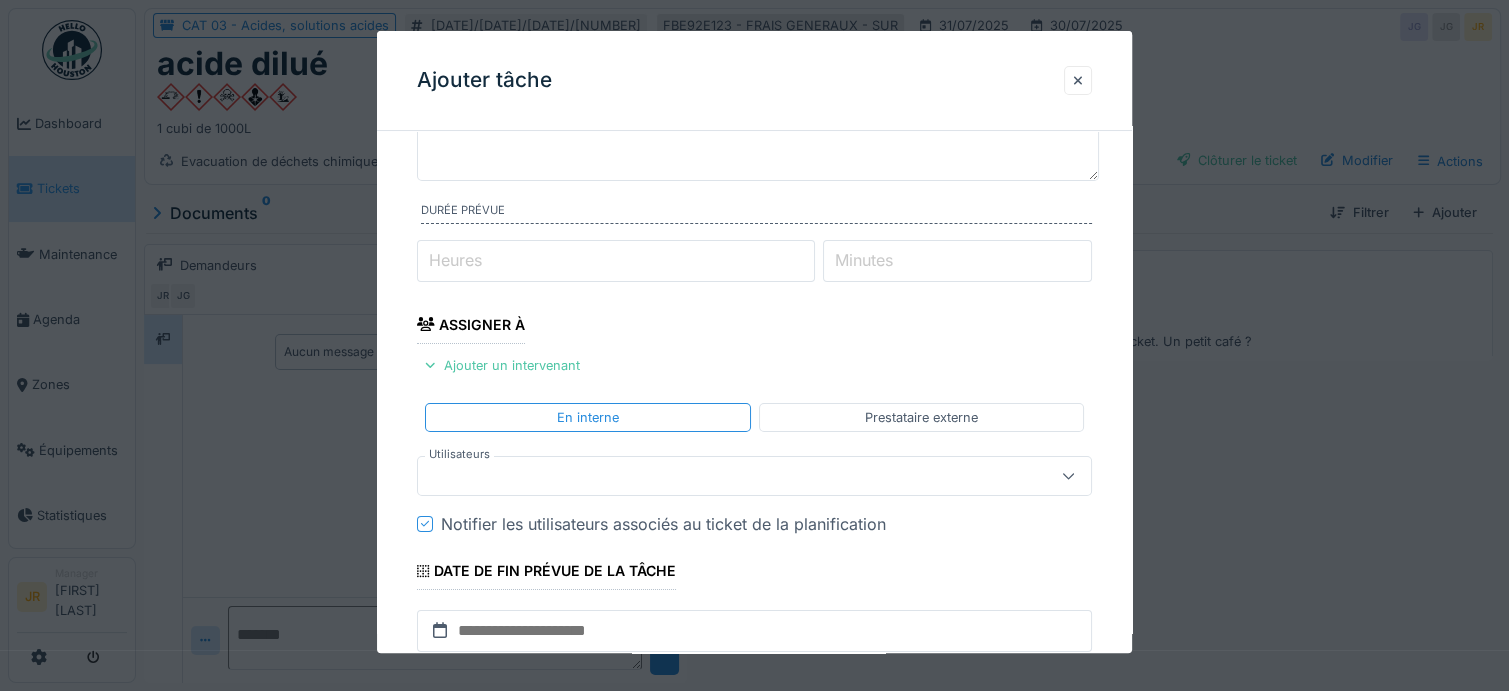 scroll, scrollTop: 200, scrollLeft: 0, axis: vertical 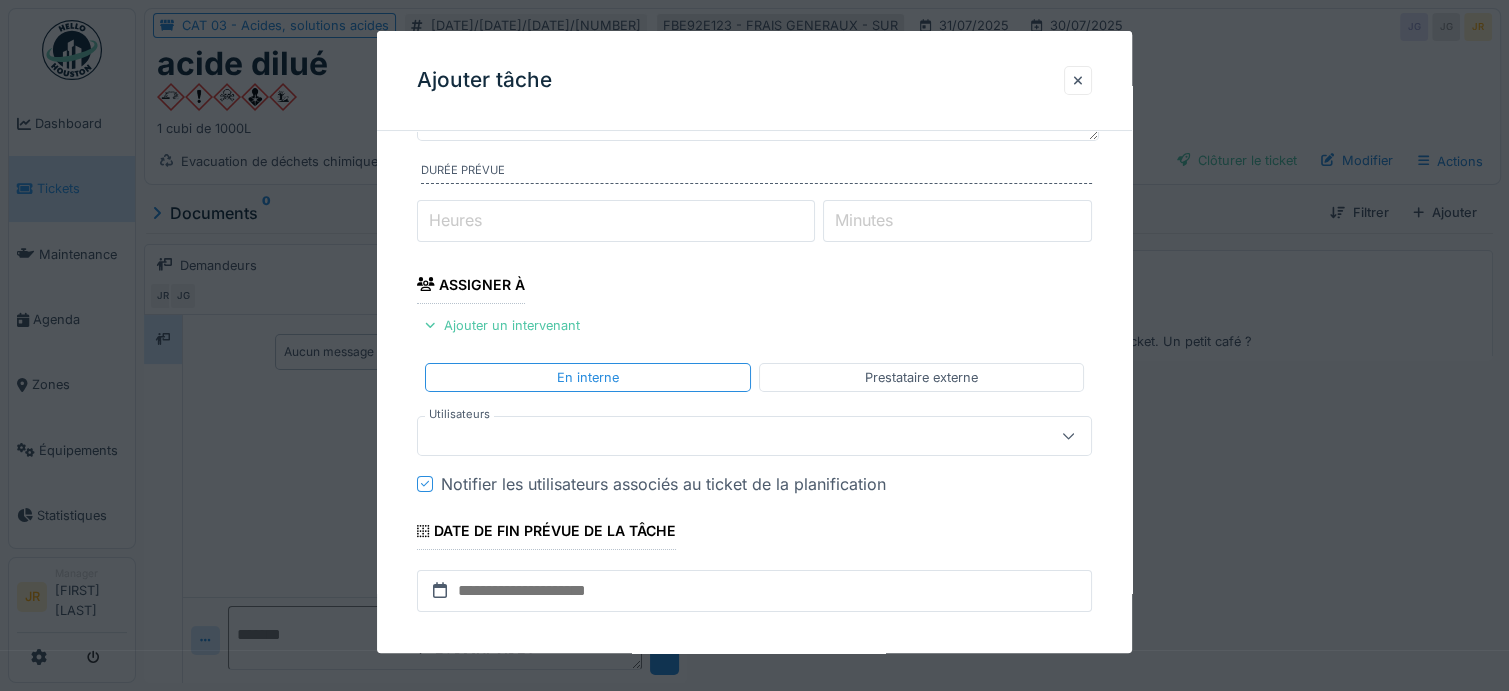 click at bounding box center (720, 436) 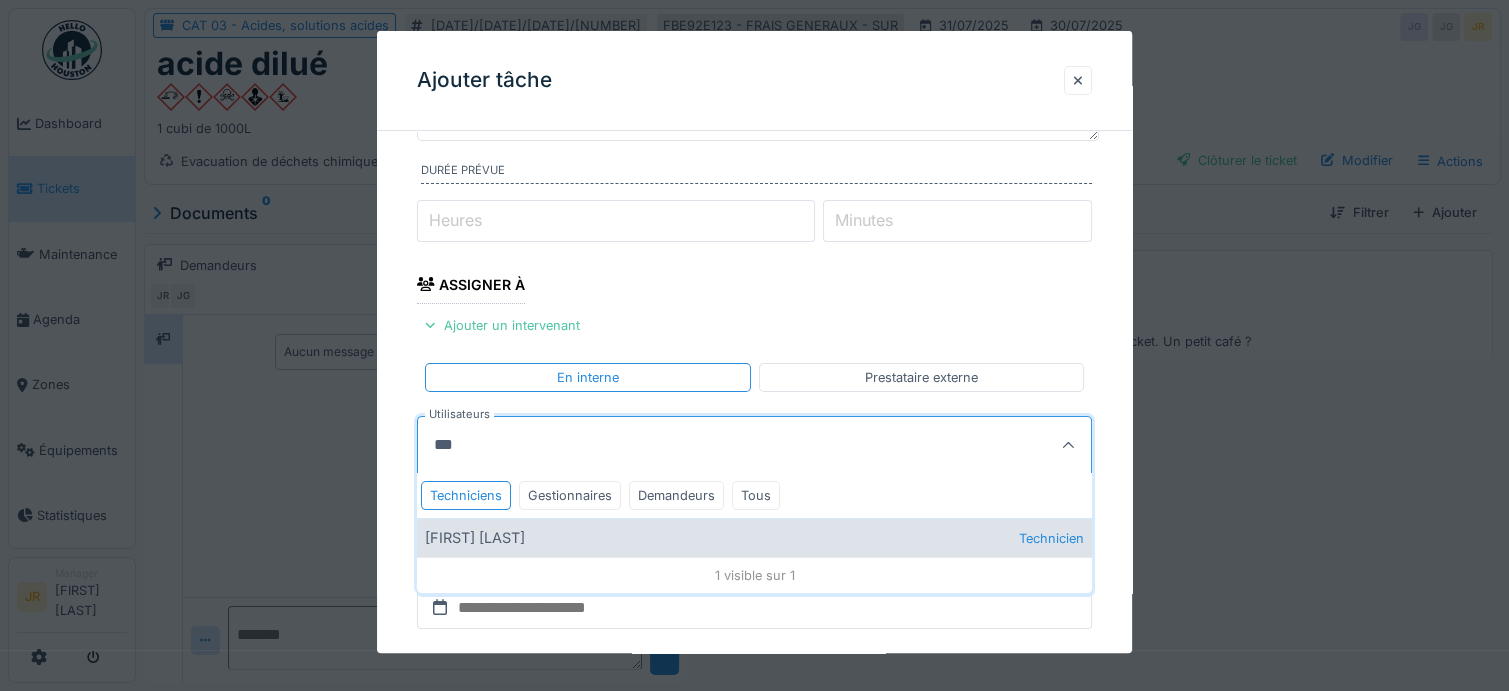 type on "***" 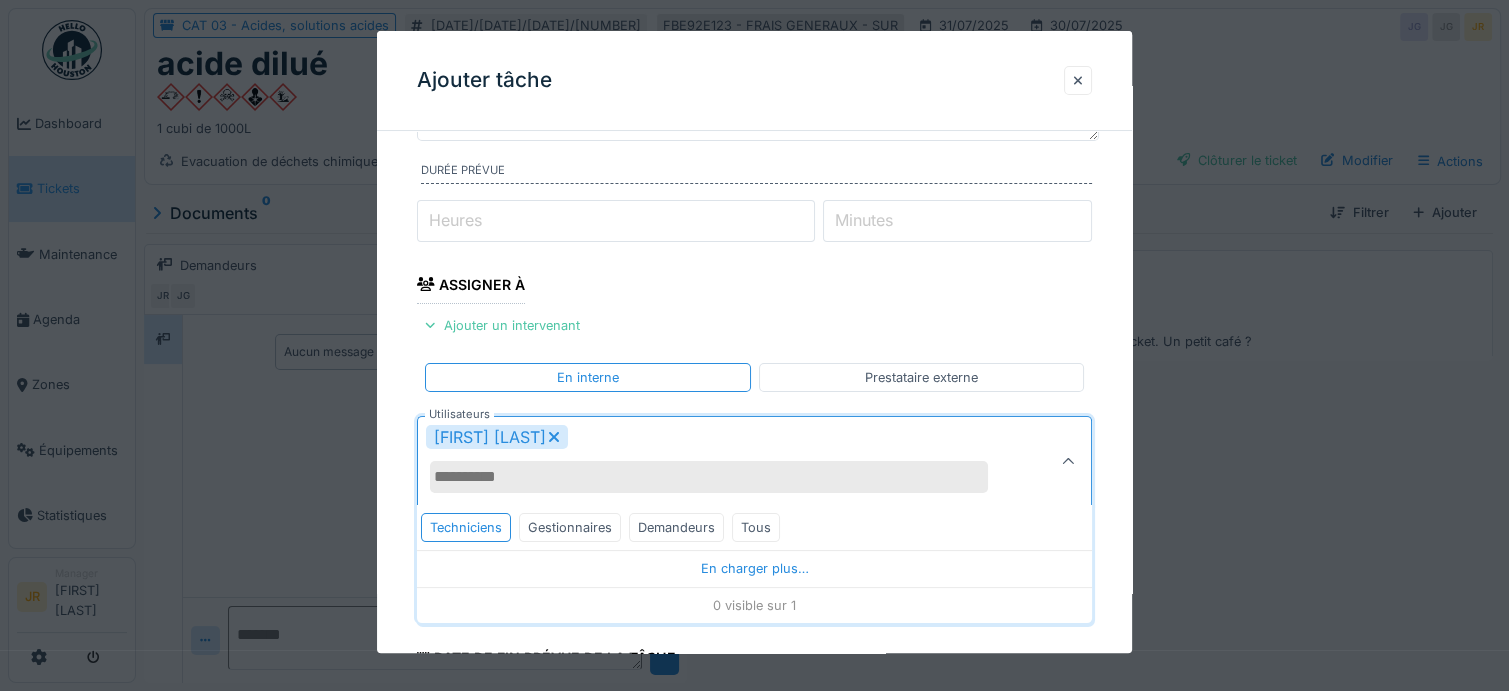 click on "**********" at bounding box center (754, 532) 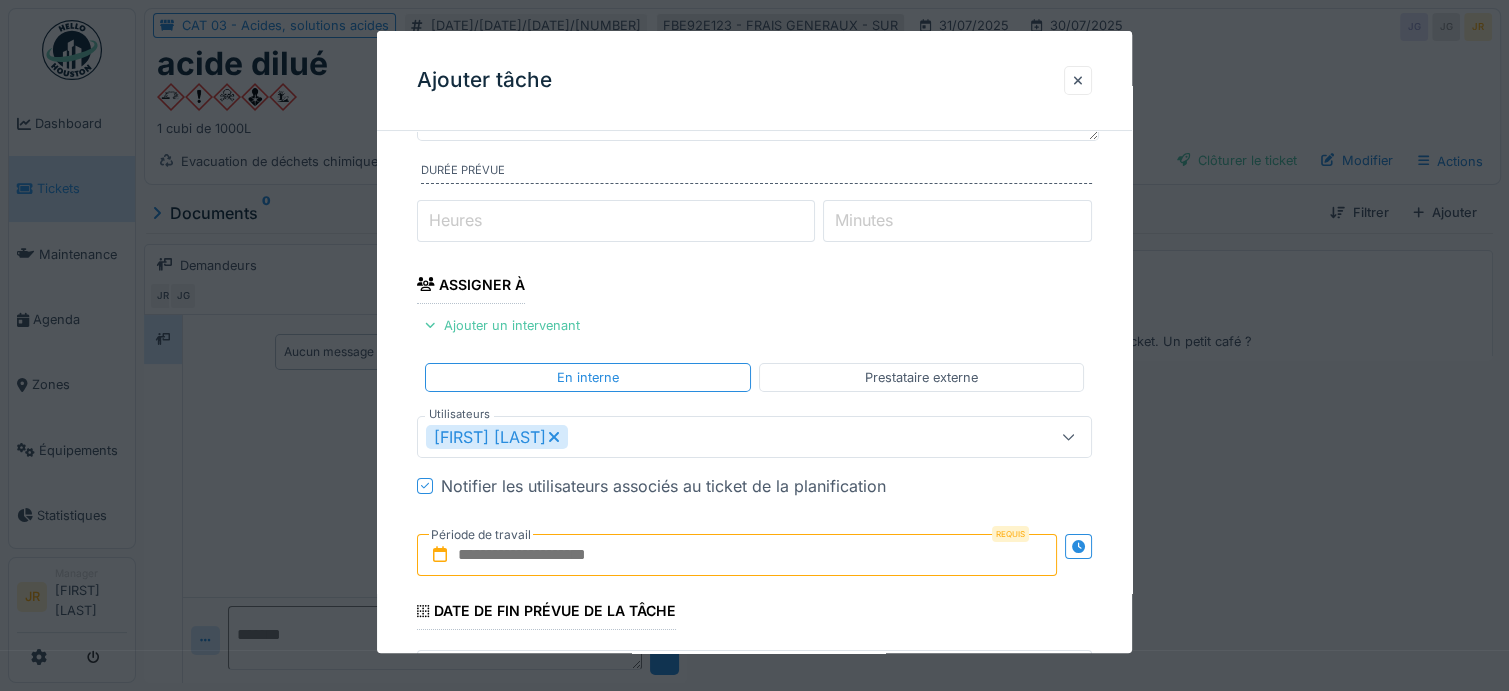 click at bounding box center (737, 555) 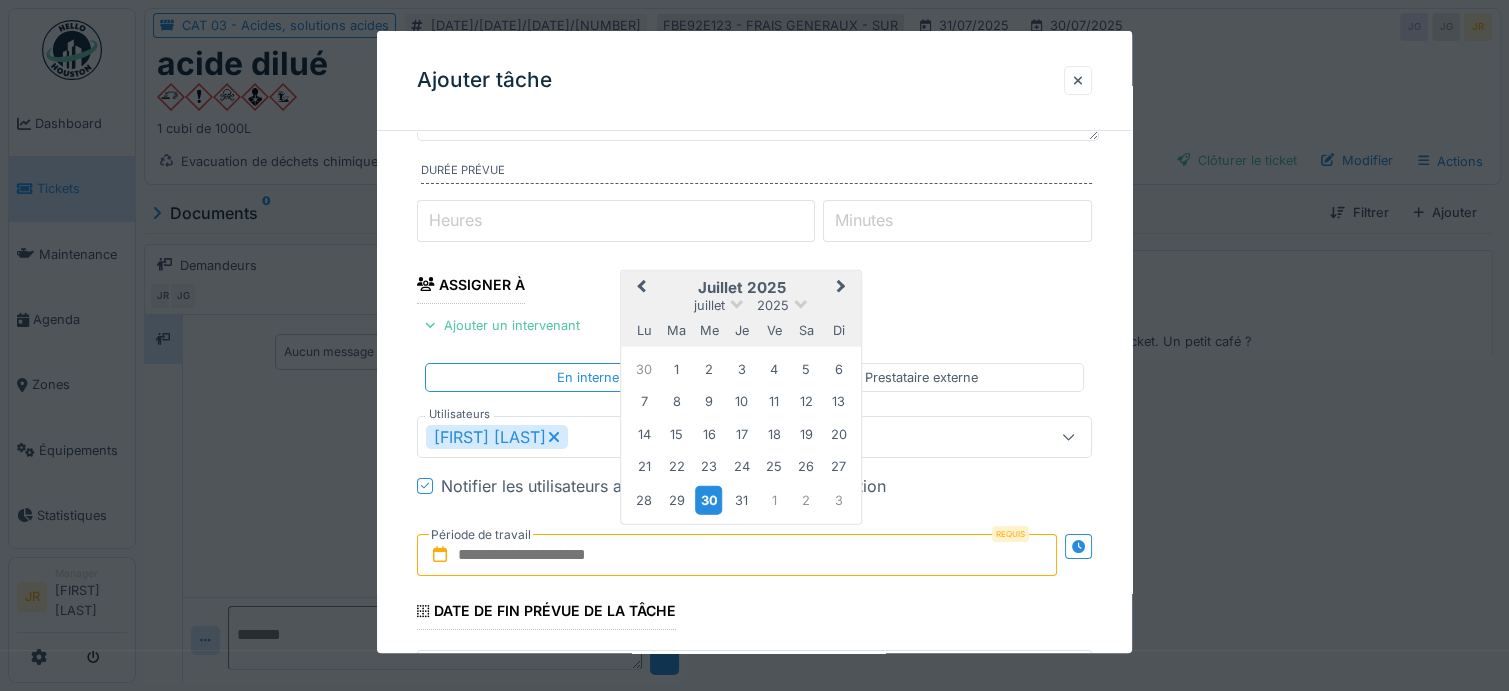 click on "30" at bounding box center [708, 499] 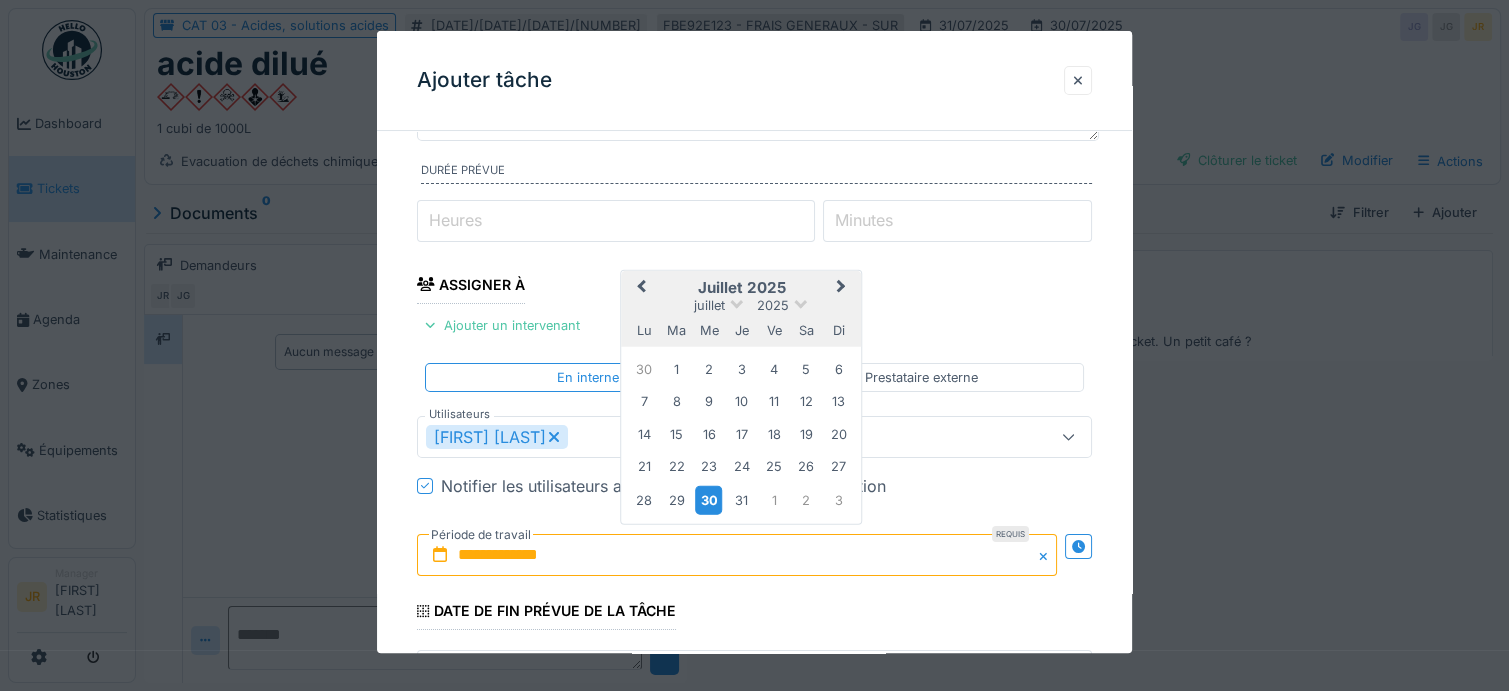 click on "30" at bounding box center (708, 499) 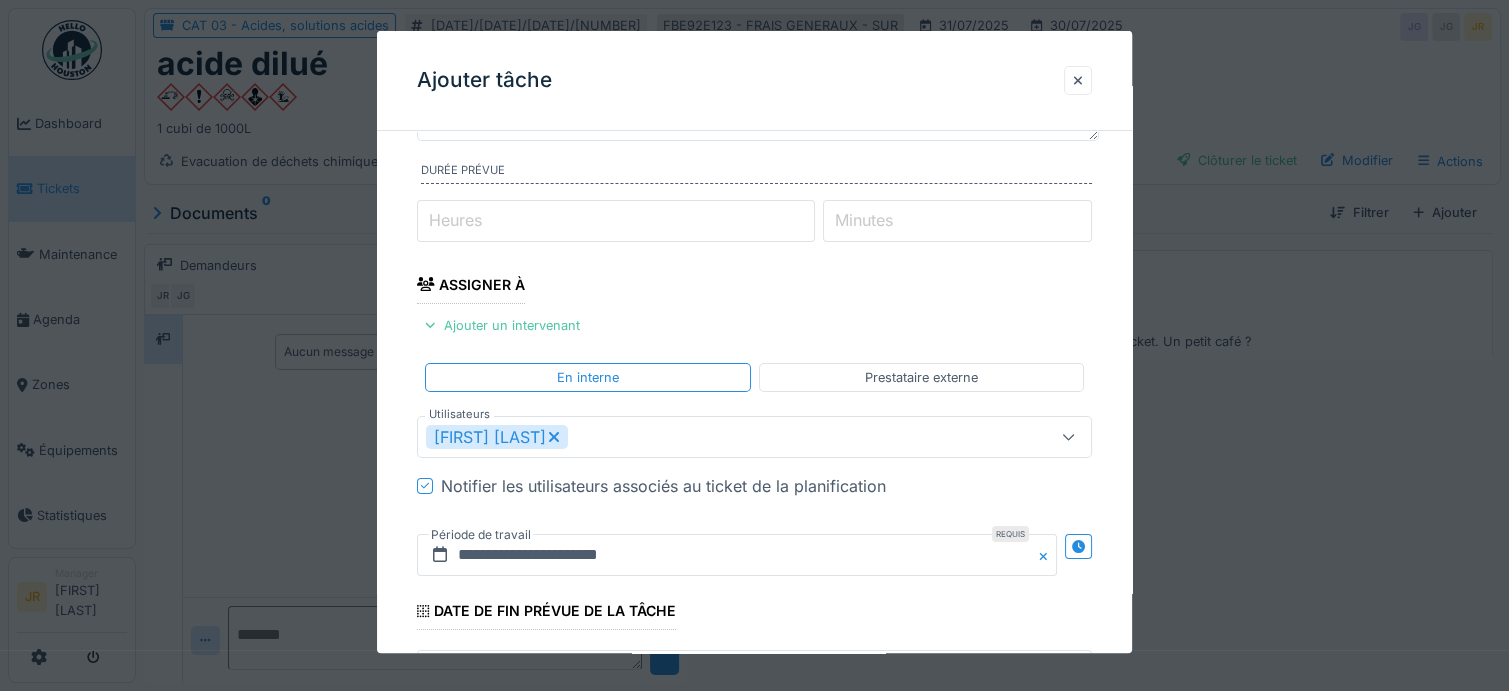 click on "**********" at bounding box center (754, 508) 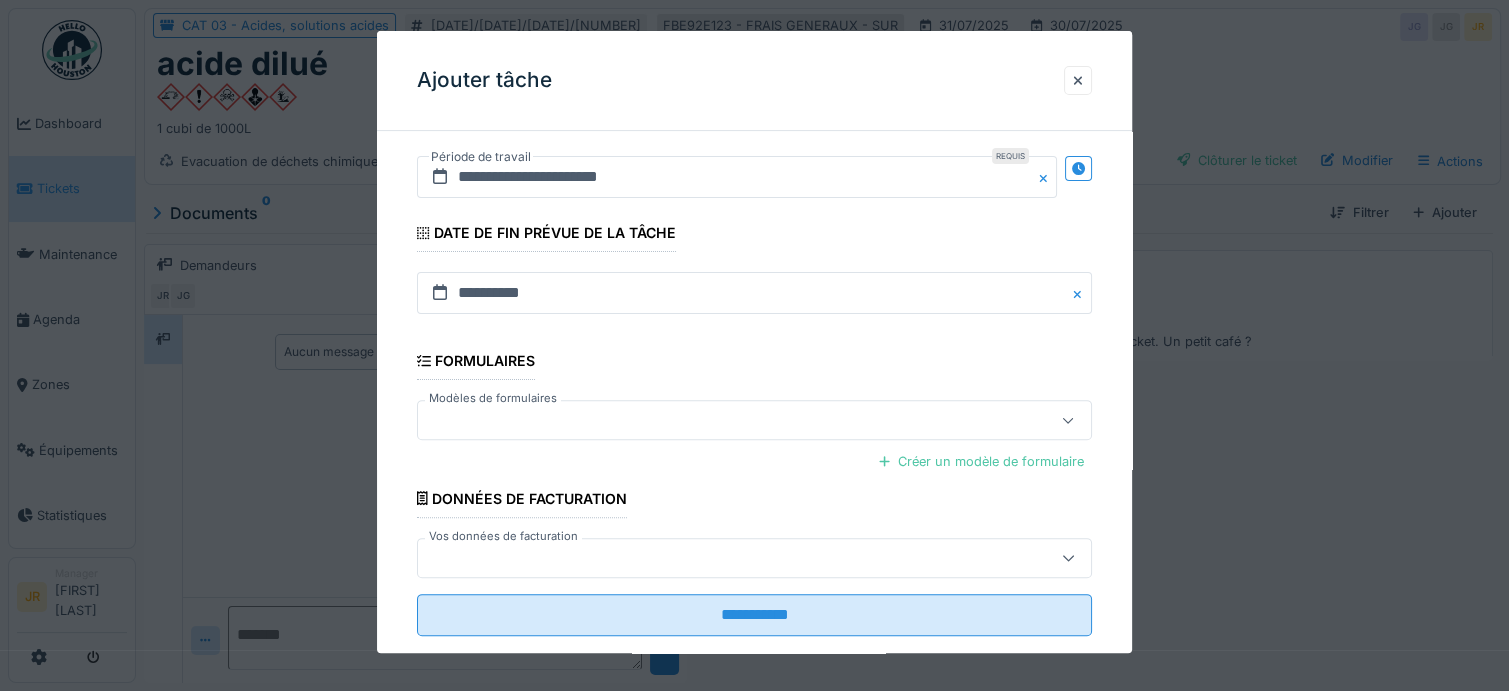 scroll, scrollTop: 612, scrollLeft: 0, axis: vertical 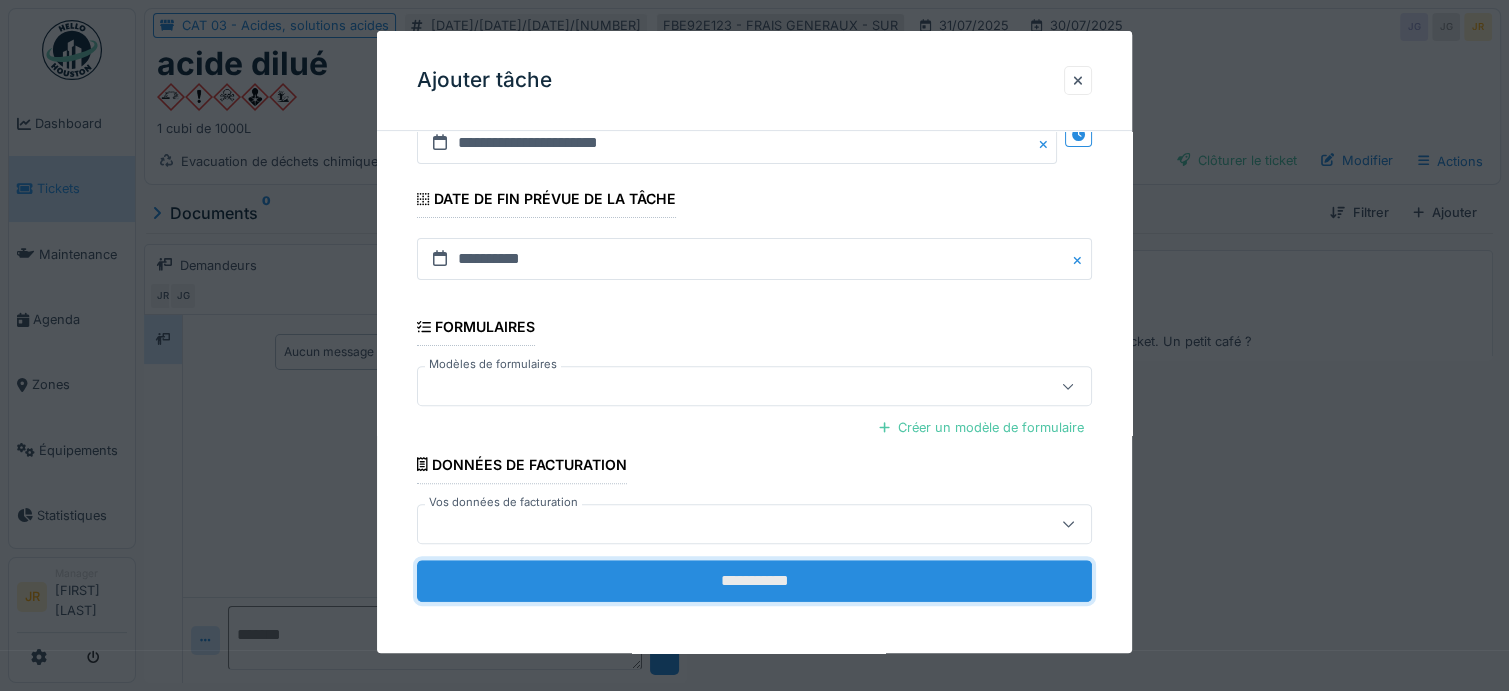 click on "**********" at bounding box center (754, 581) 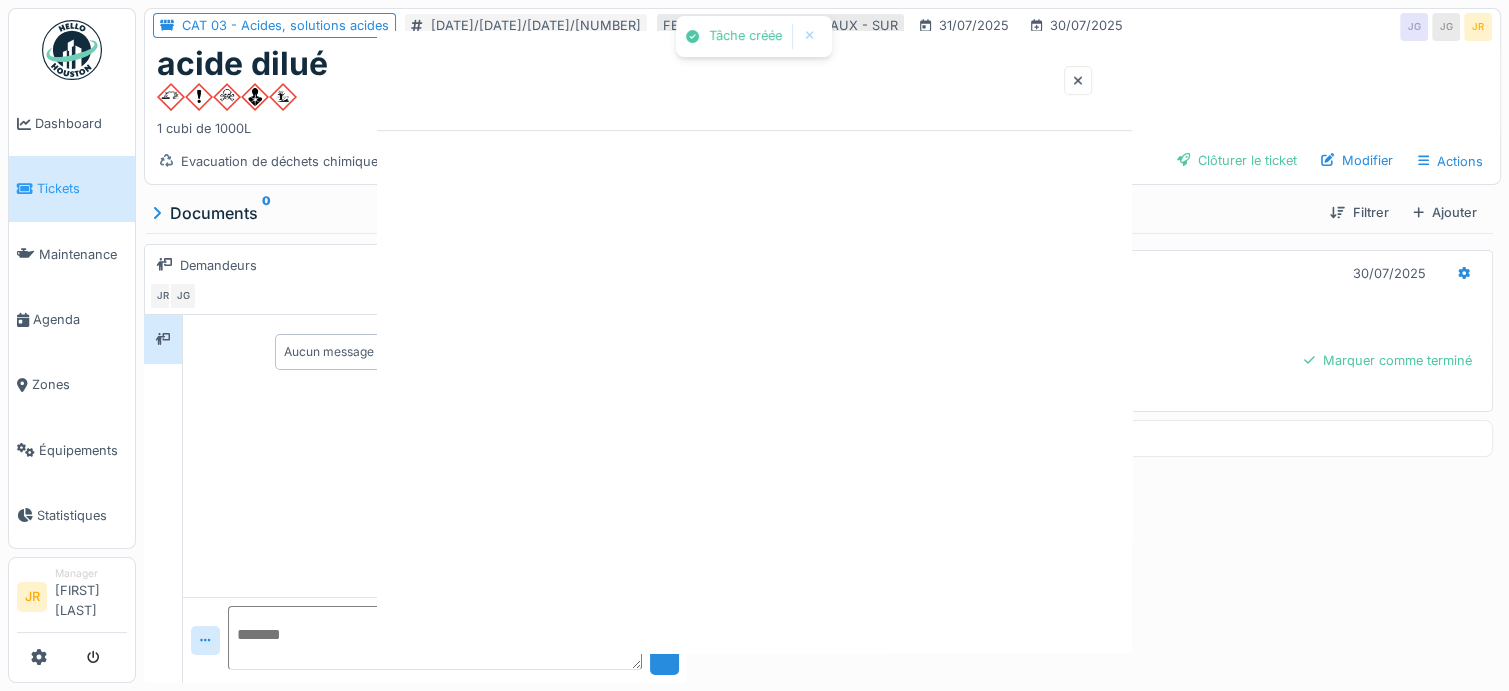 scroll, scrollTop: 0, scrollLeft: 0, axis: both 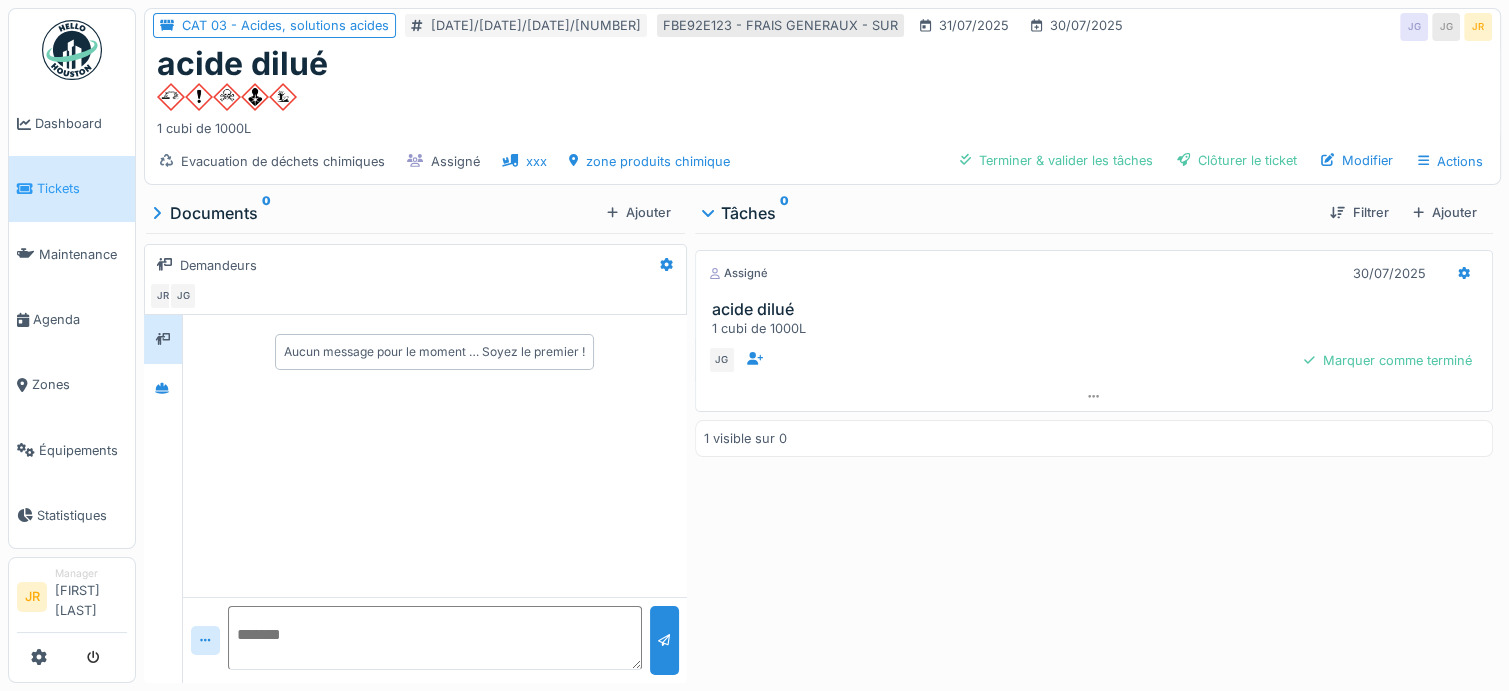 click at bounding box center [72, 50] 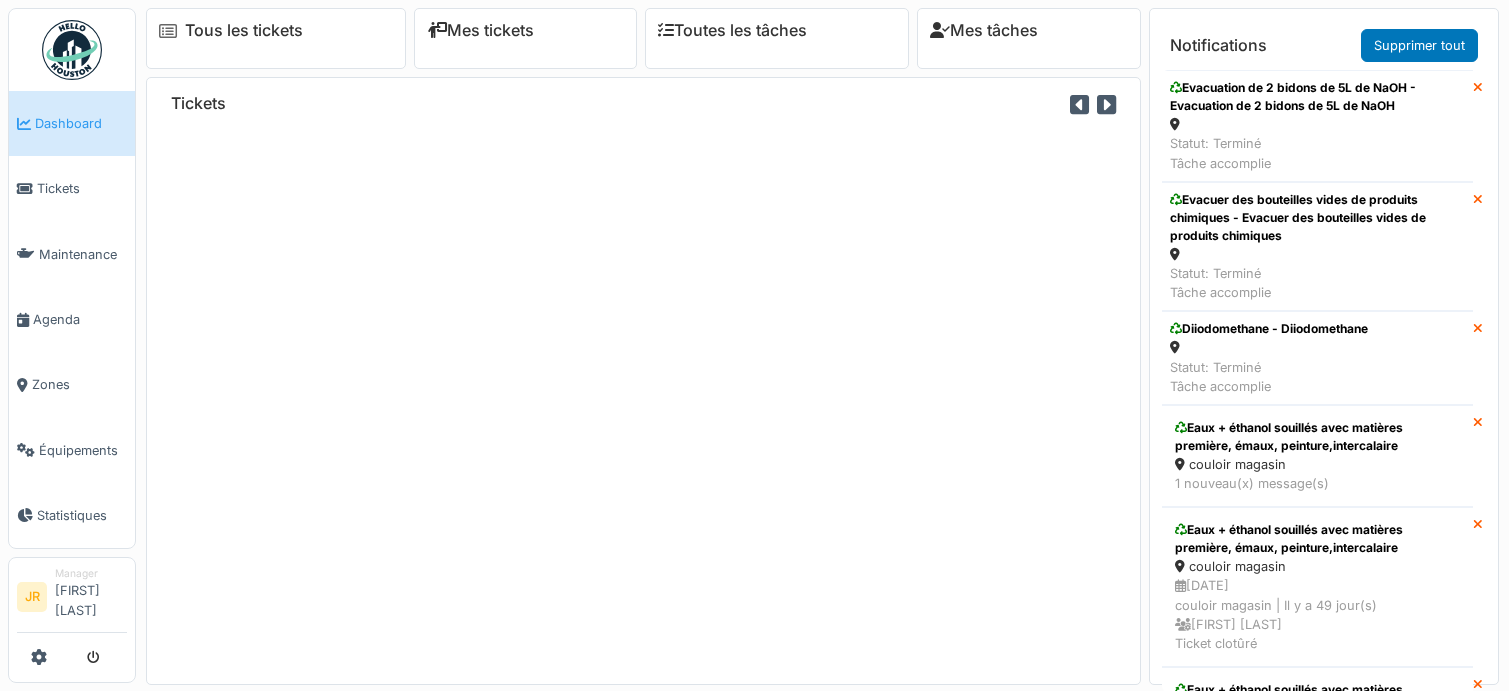 scroll, scrollTop: 0, scrollLeft: 0, axis: both 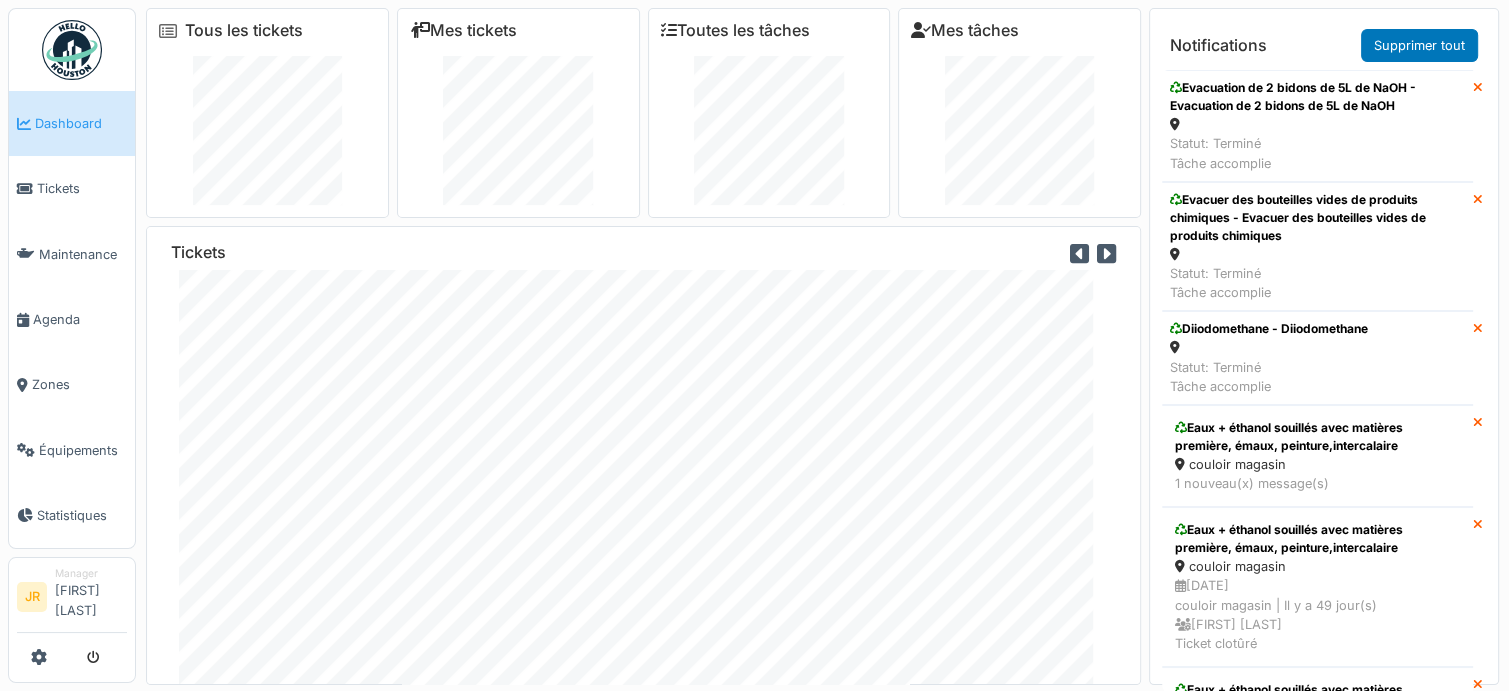 click at bounding box center [72, 50] 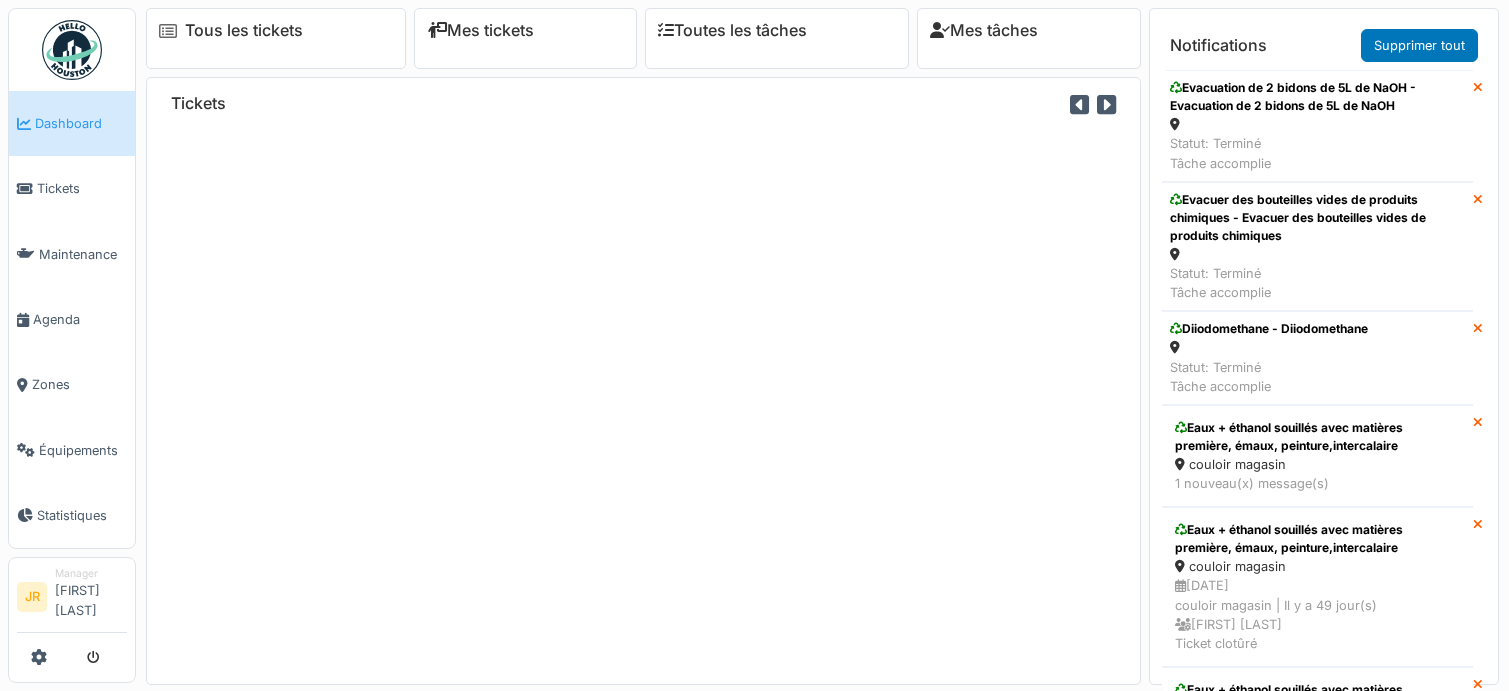 scroll, scrollTop: 0, scrollLeft: 0, axis: both 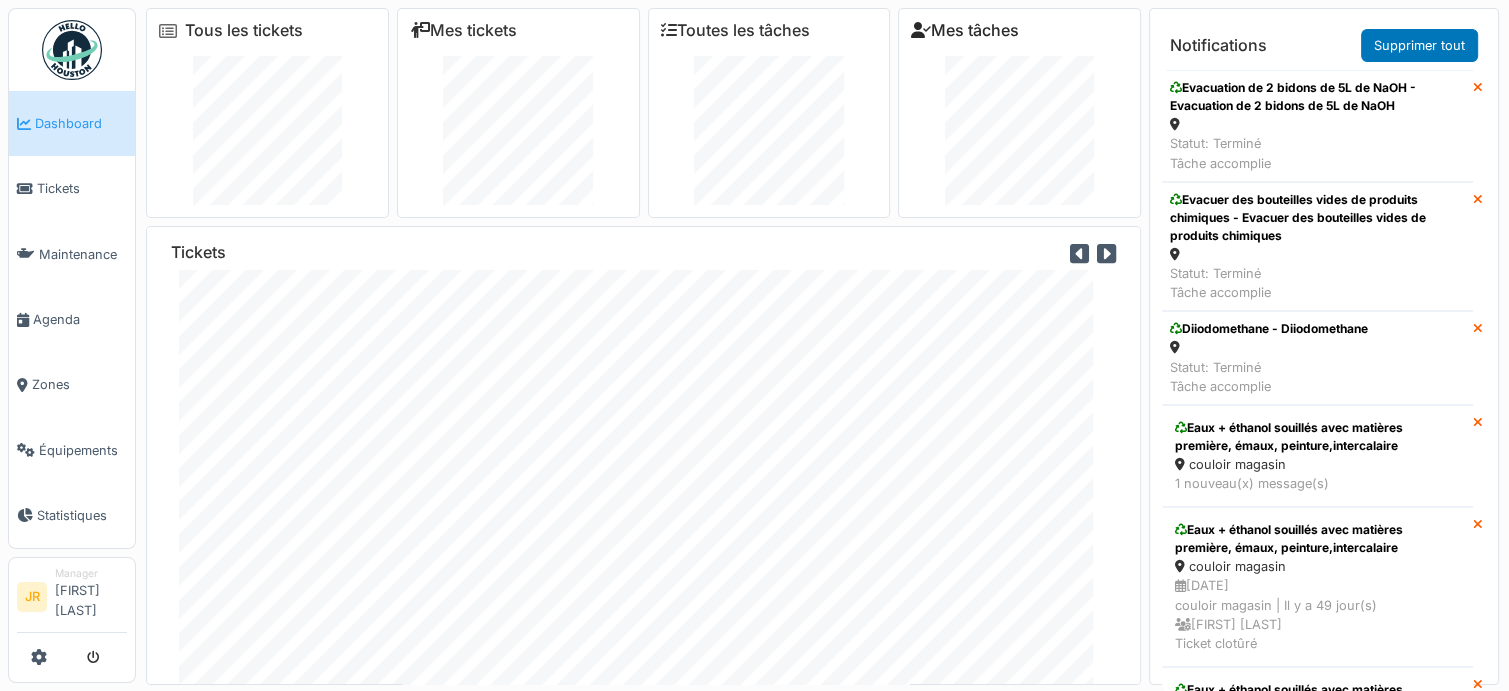 click on "Mes tâches" at bounding box center [965, 30] 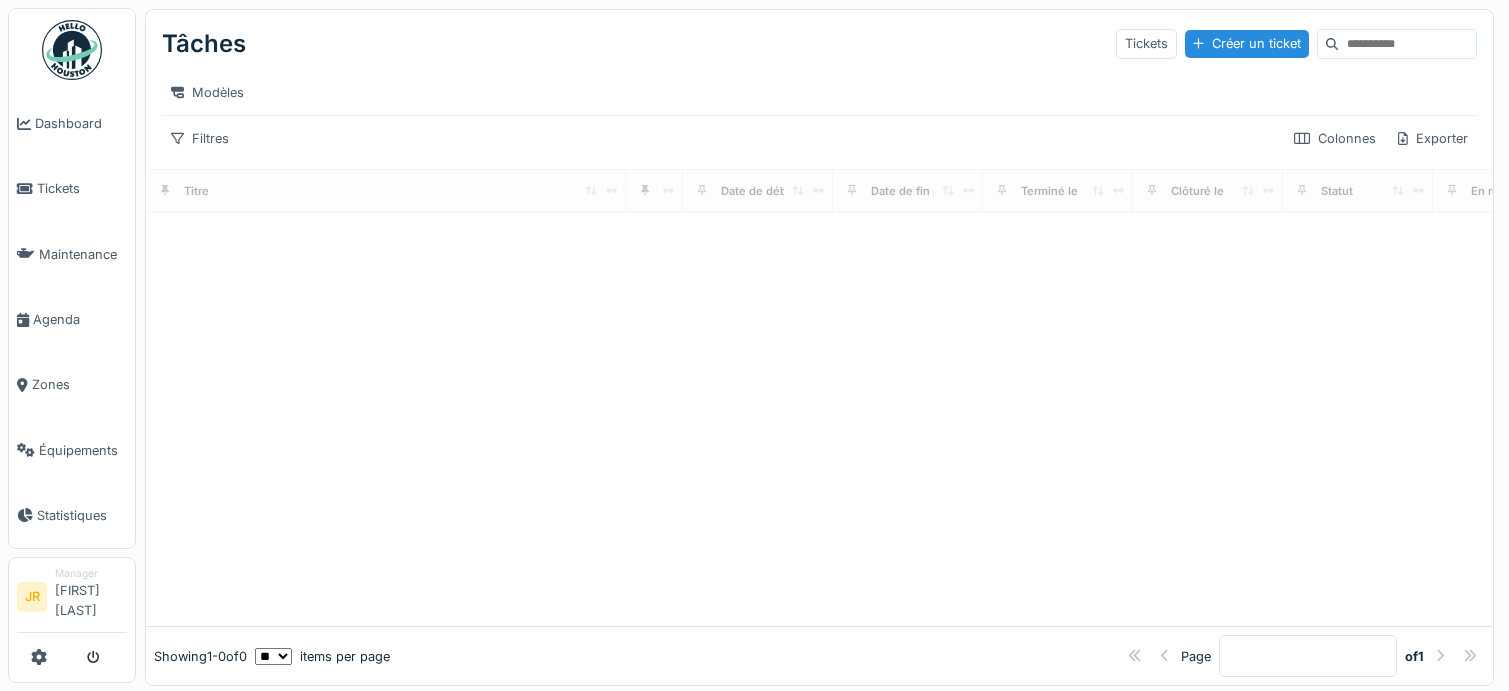 scroll, scrollTop: 0, scrollLeft: 0, axis: both 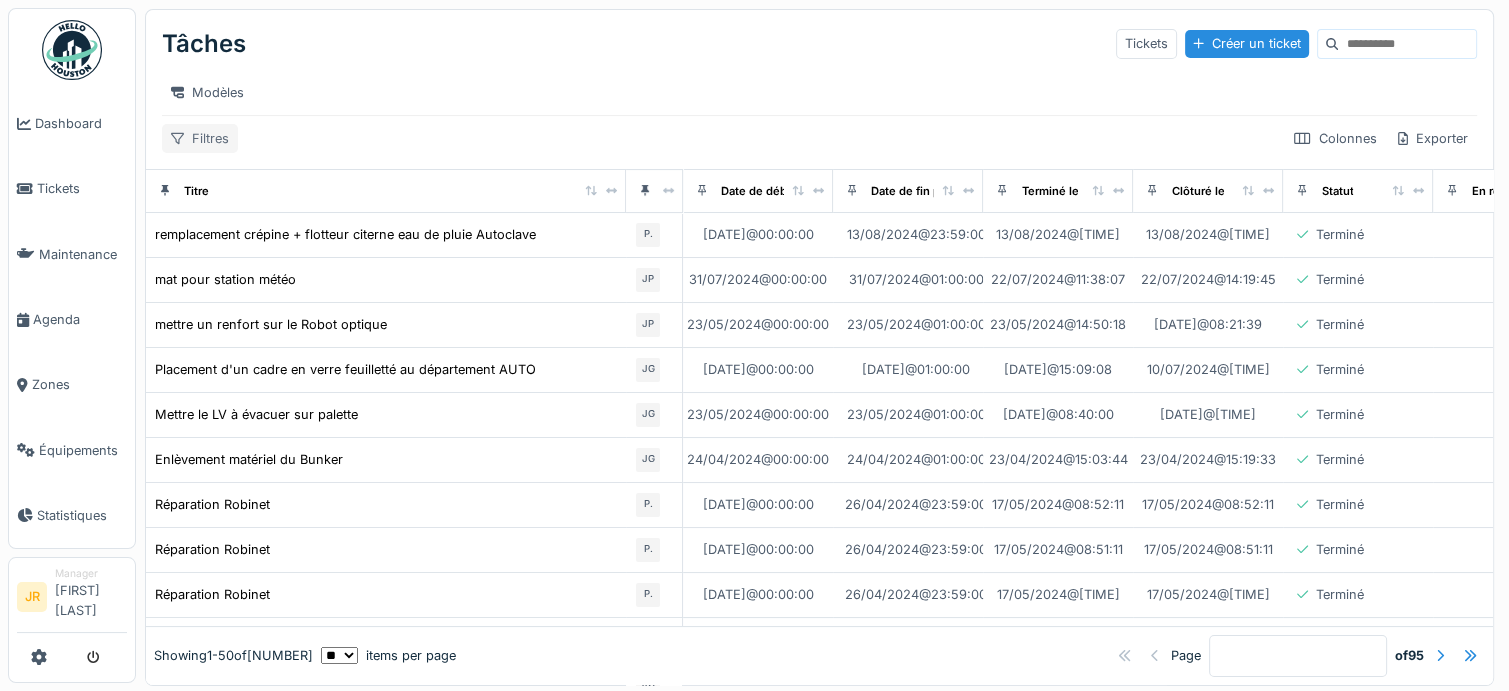 click on "Filtres" at bounding box center (200, 138) 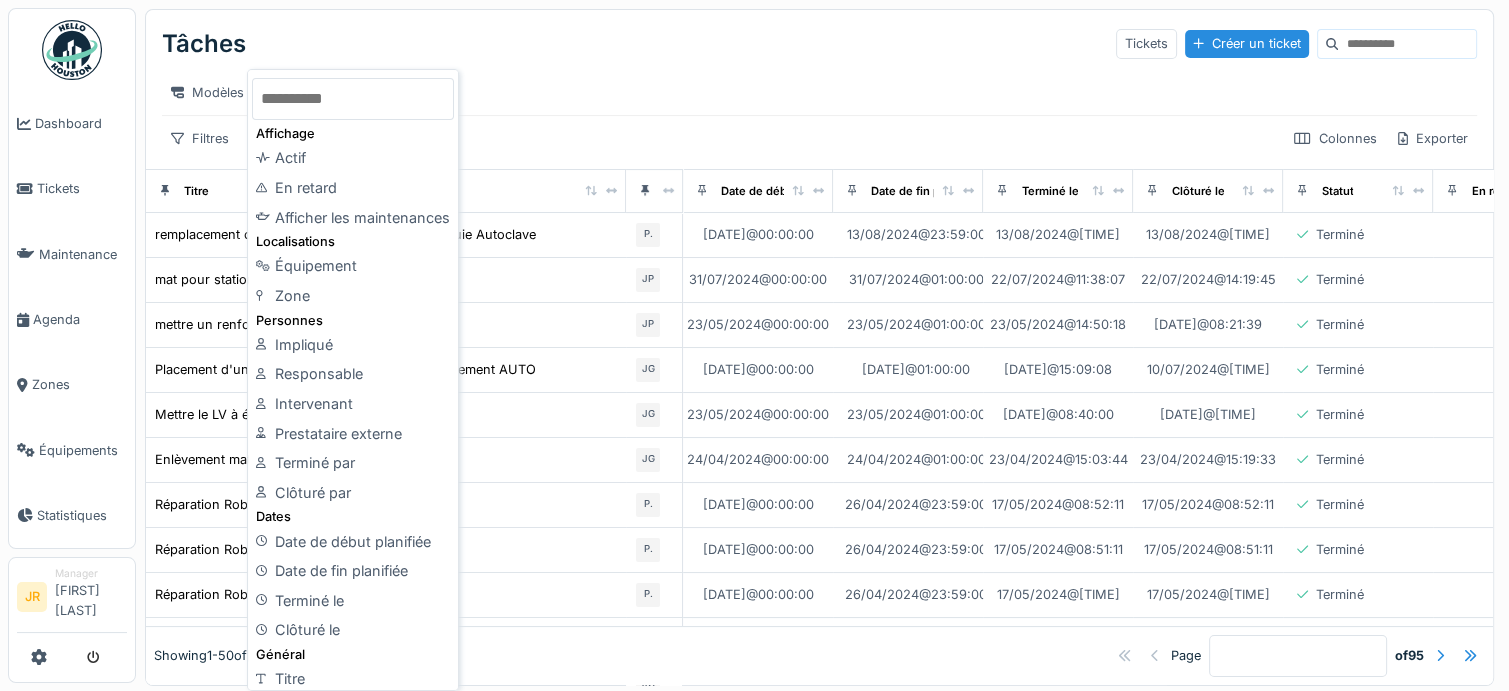 scroll, scrollTop: 391, scrollLeft: 0, axis: vertical 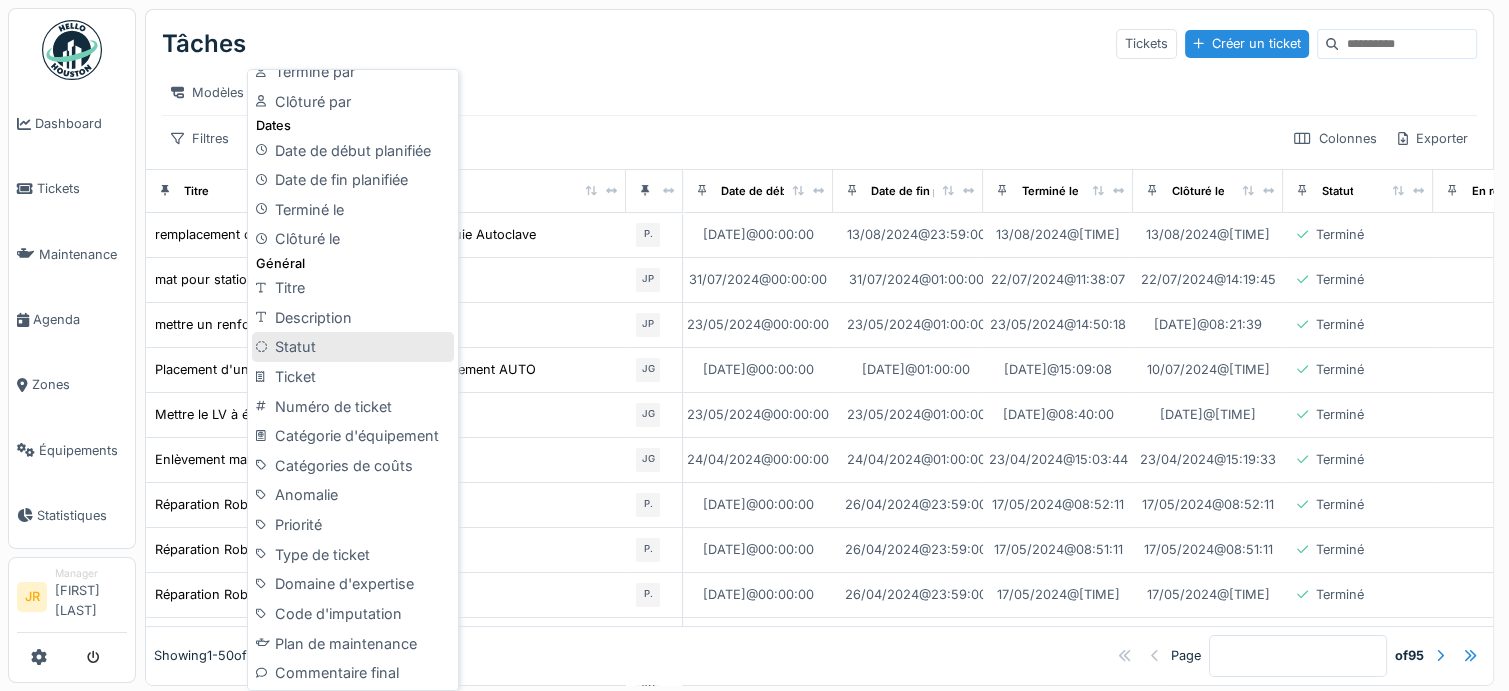 click on "Statut" at bounding box center [353, 347] 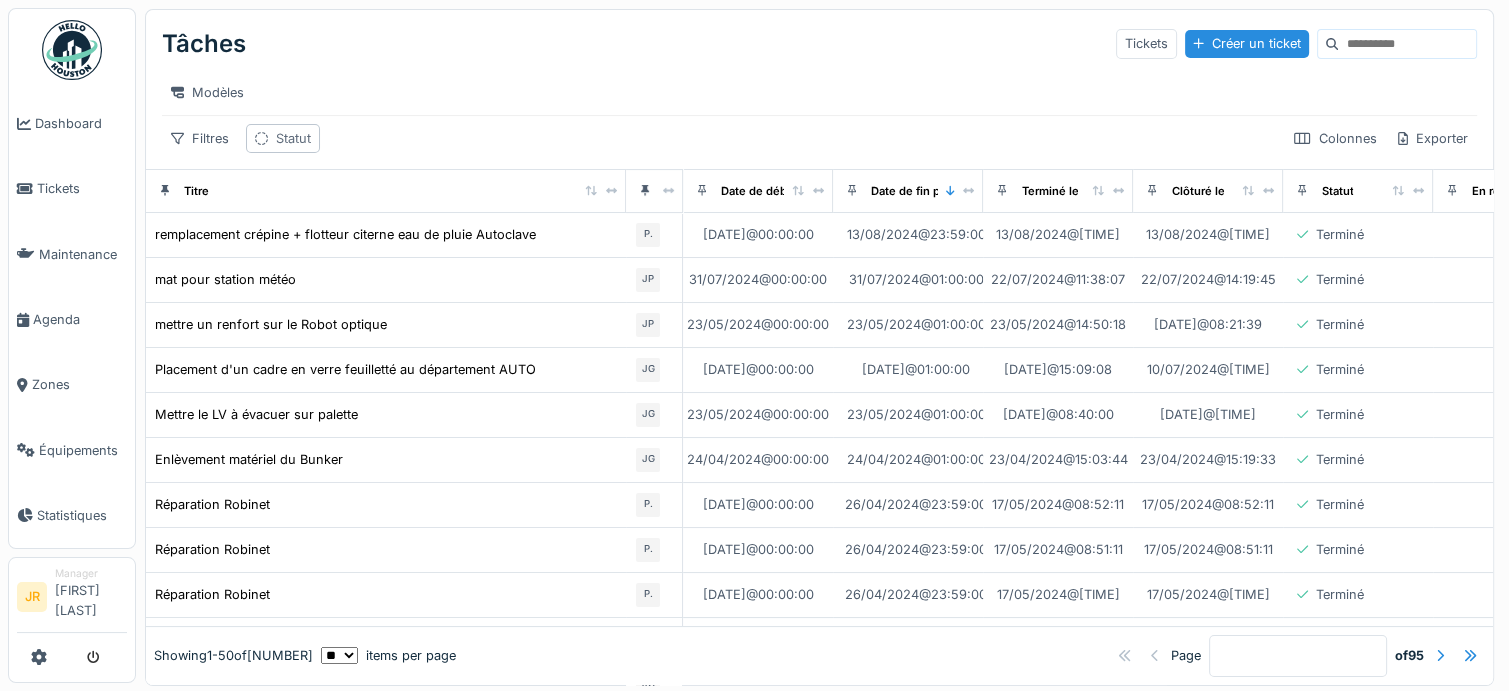 click on "Statut" at bounding box center [283, 138] 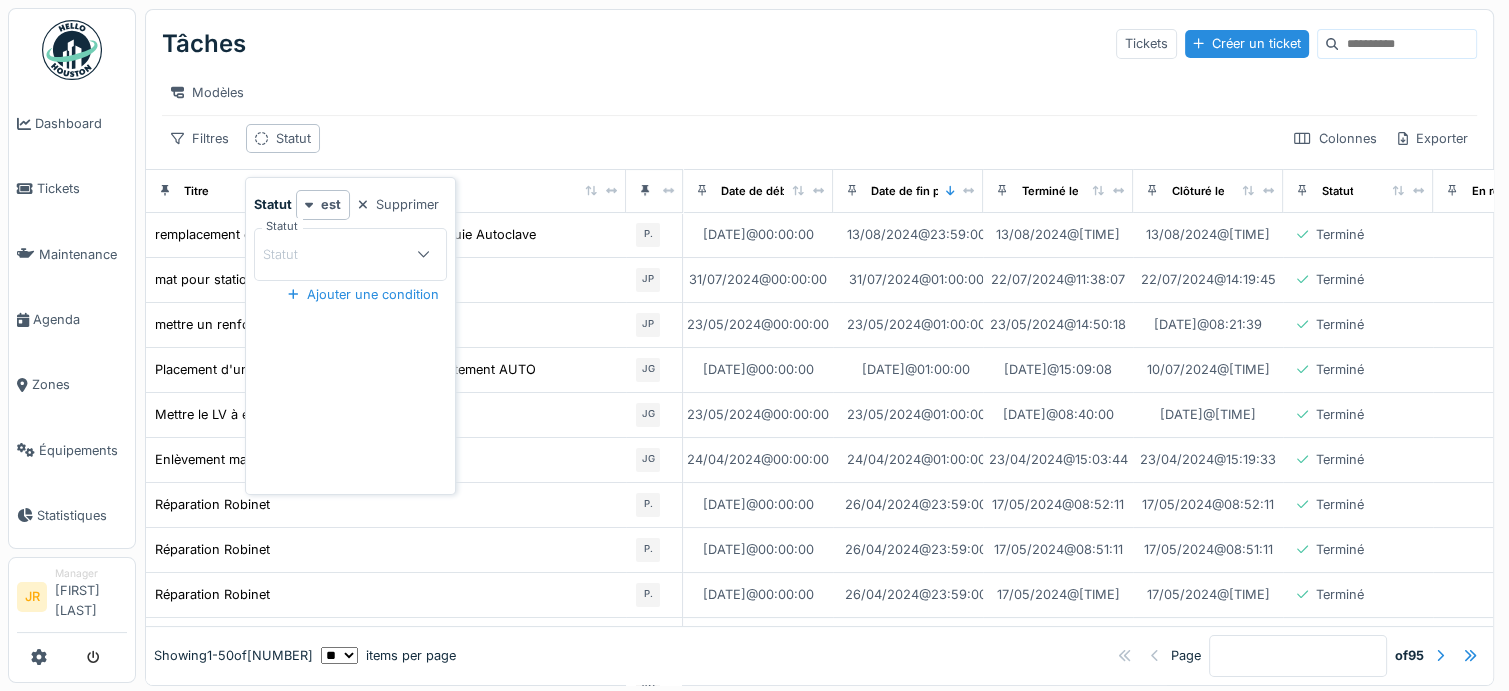click on "Statut" at bounding box center [341, 254] 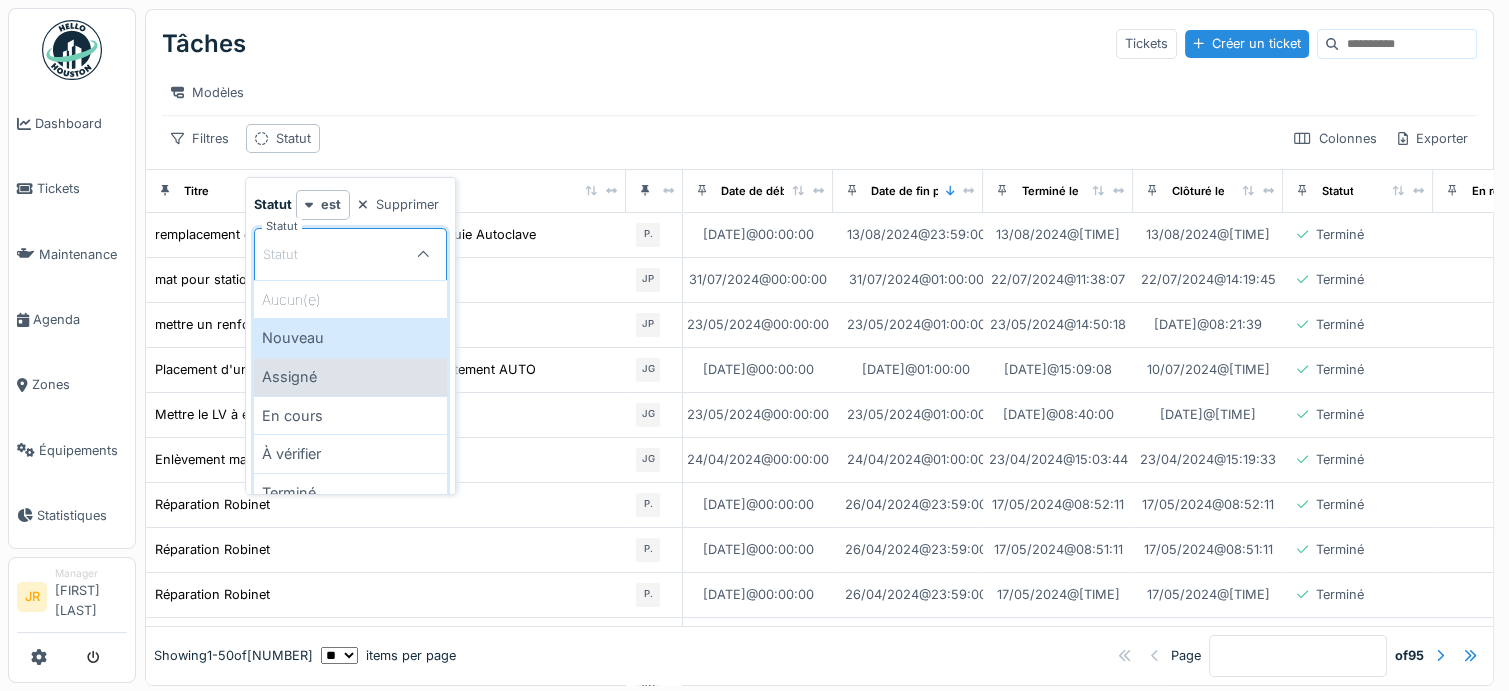 click on "Assigné" at bounding box center [350, 376] 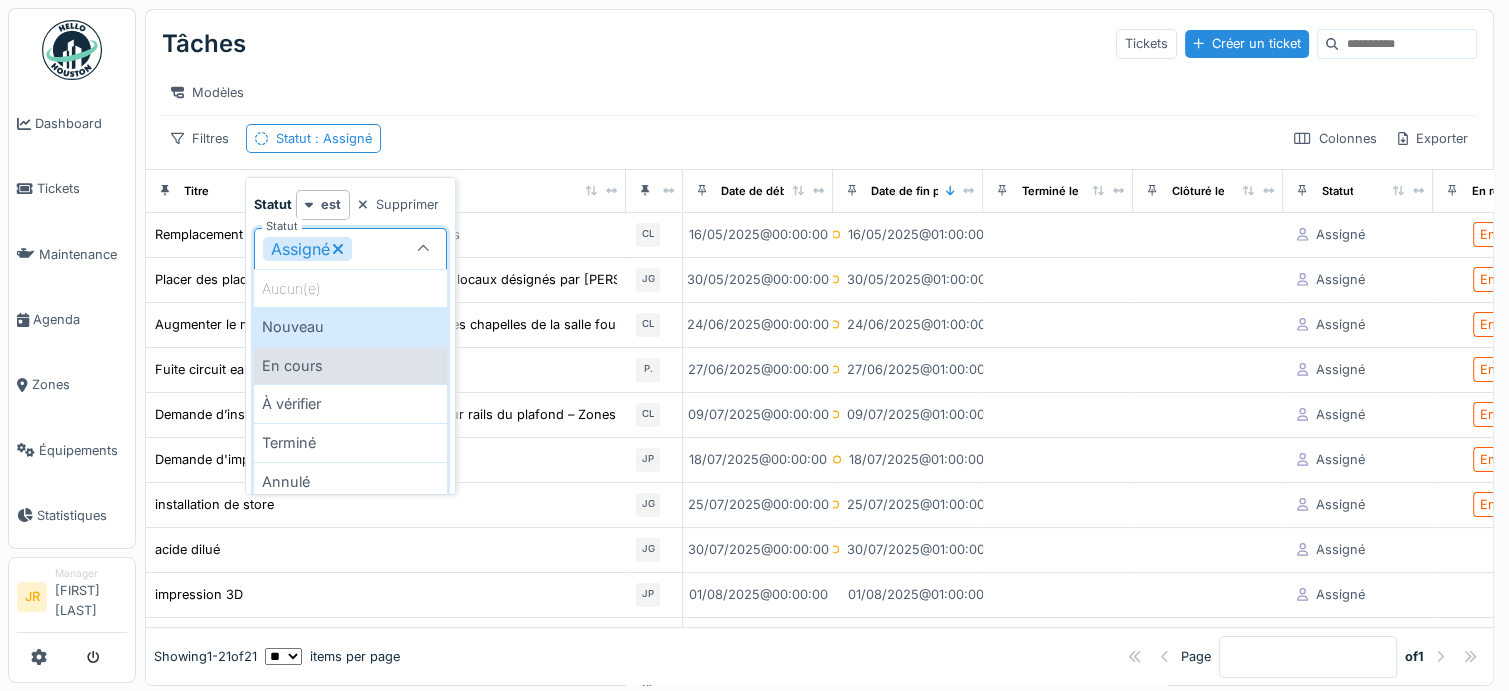 click on "En cours" at bounding box center (350, 365) 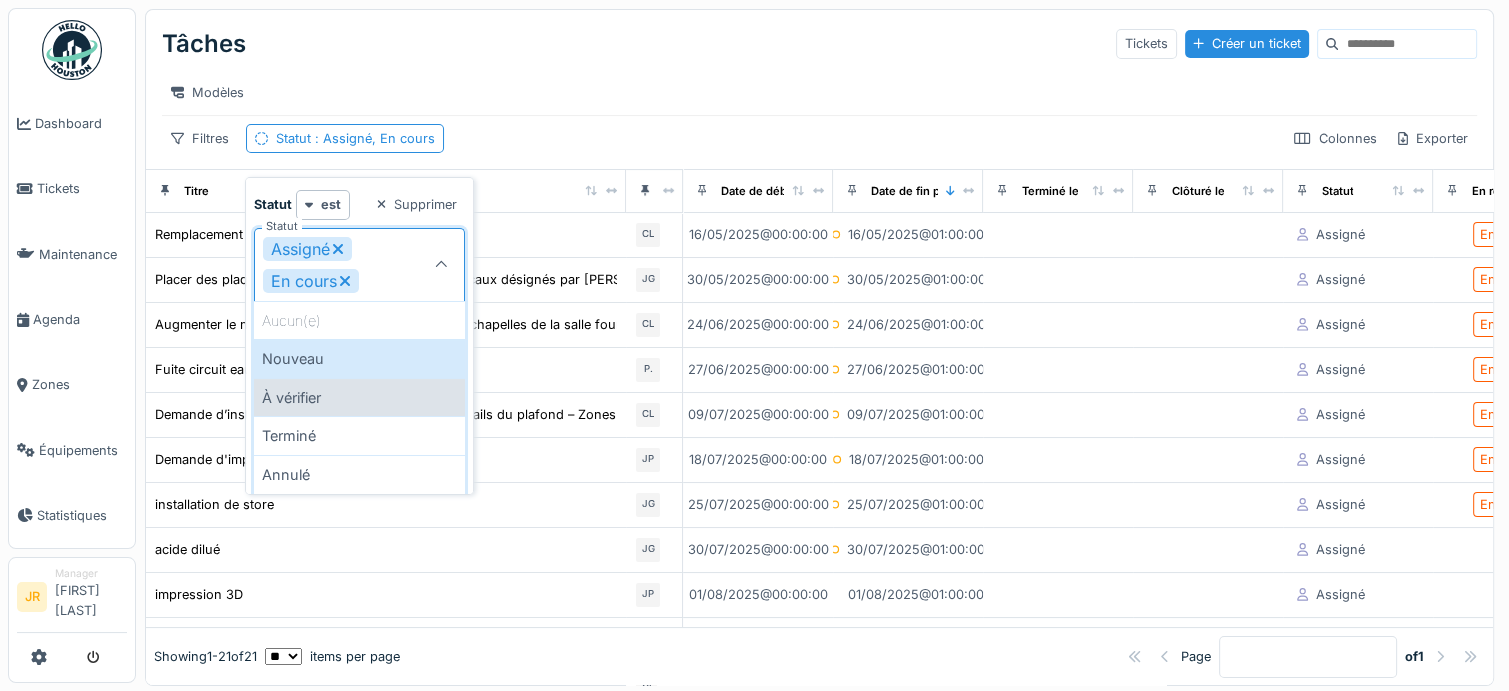 click on "À vérifier" at bounding box center (359, 397) 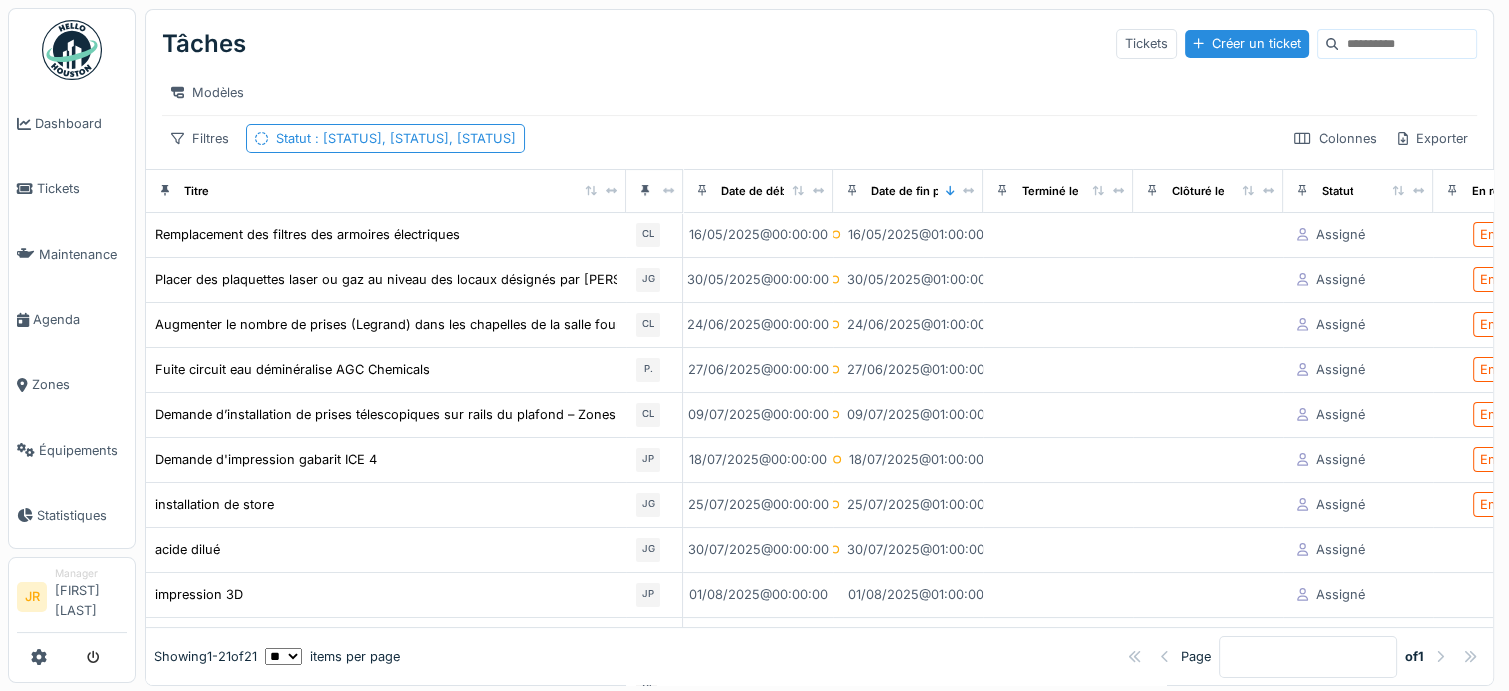 click at bounding box center (72, 50) 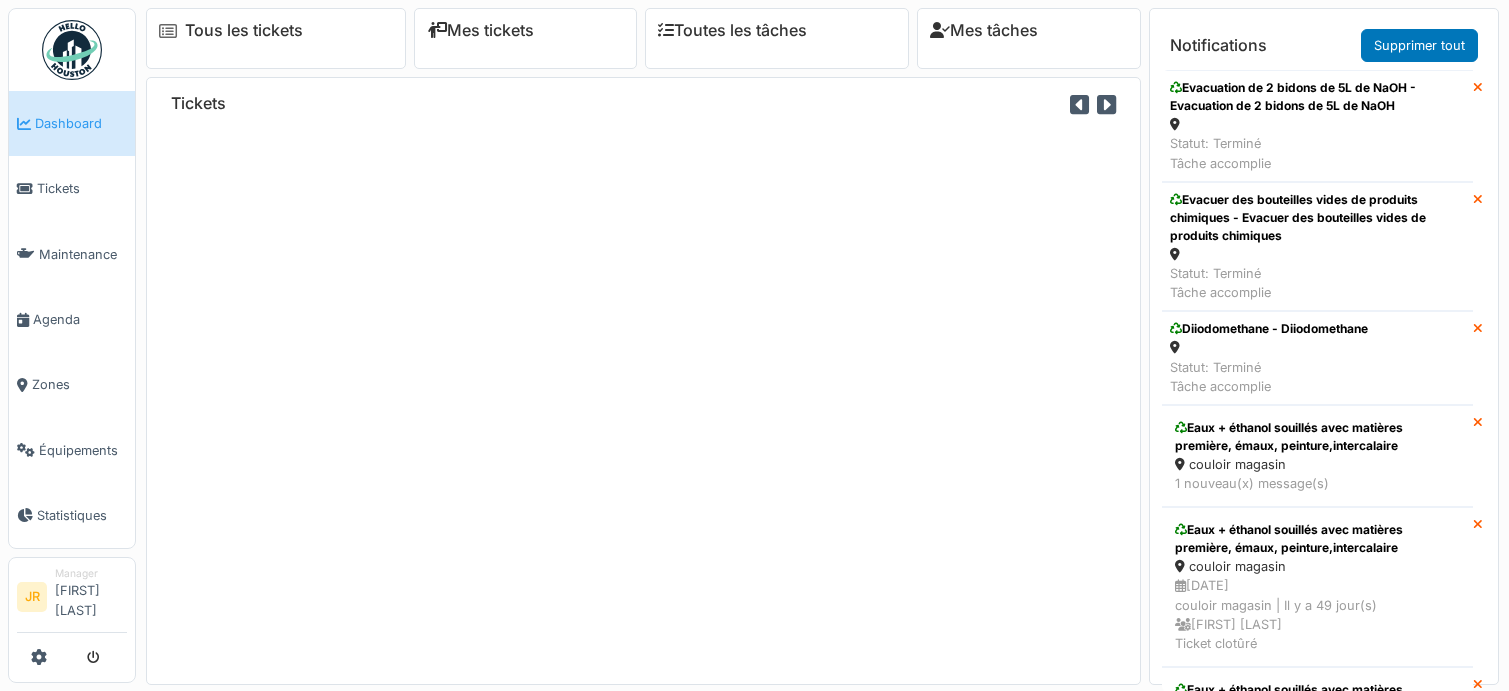 scroll, scrollTop: 0, scrollLeft: 0, axis: both 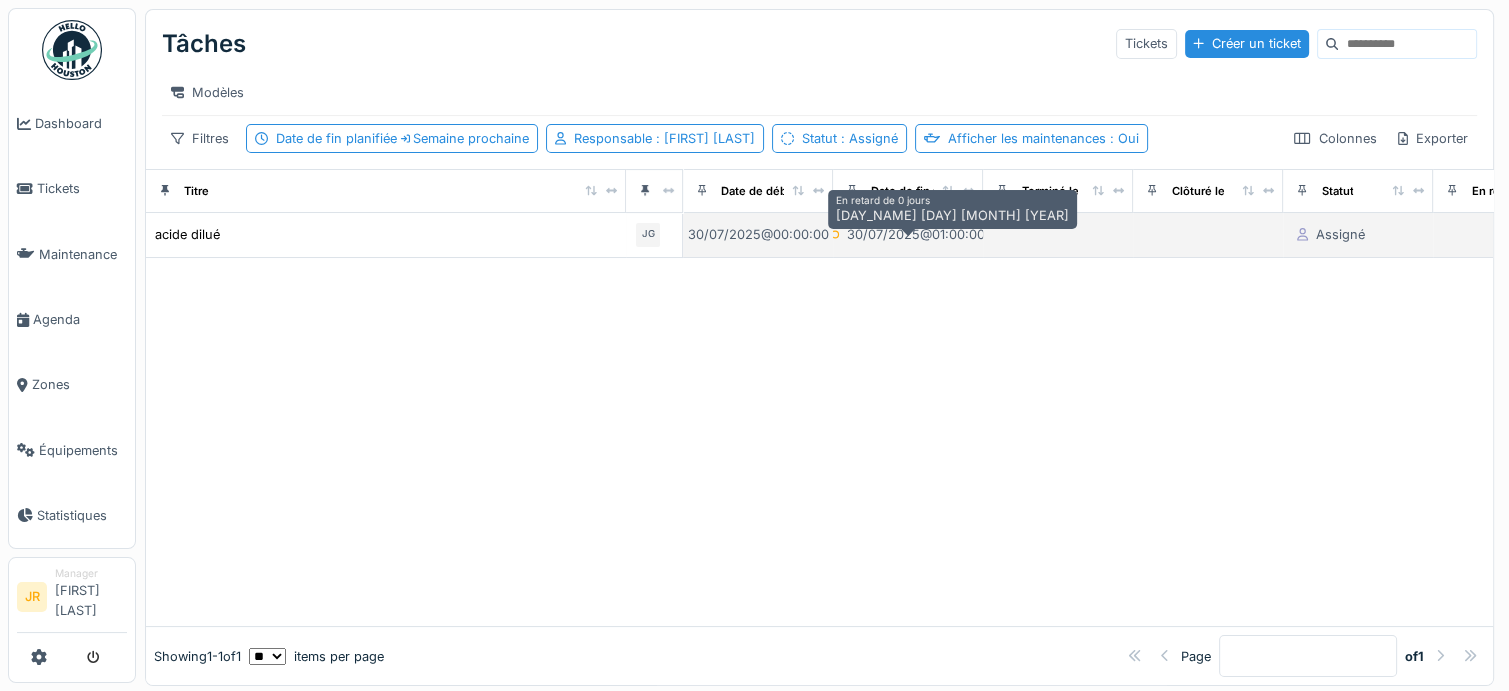 click on "[DAY]/[MONTH]/[YEAR]  @  [HOUR]:[MINUTE]:[SECOND]" at bounding box center (908, 234) 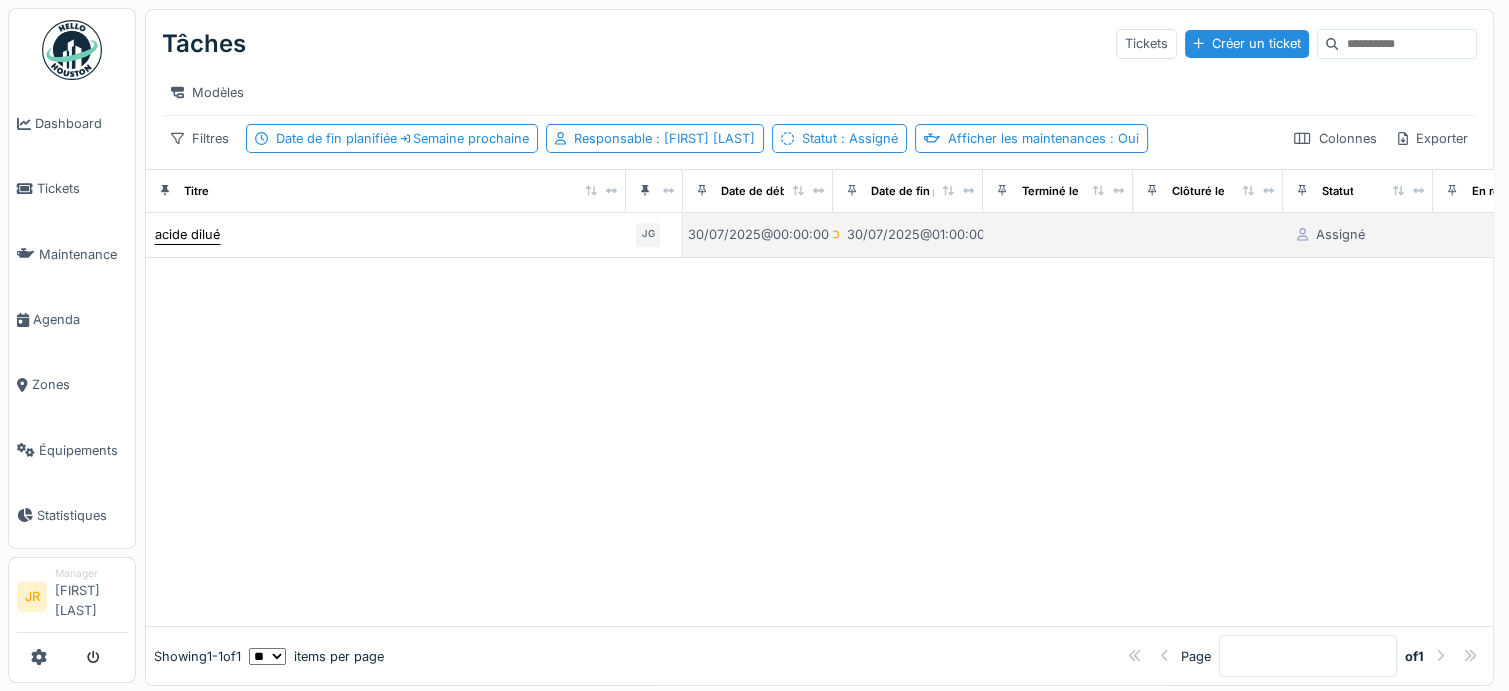 click on "acide dilué" at bounding box center (187, 234) 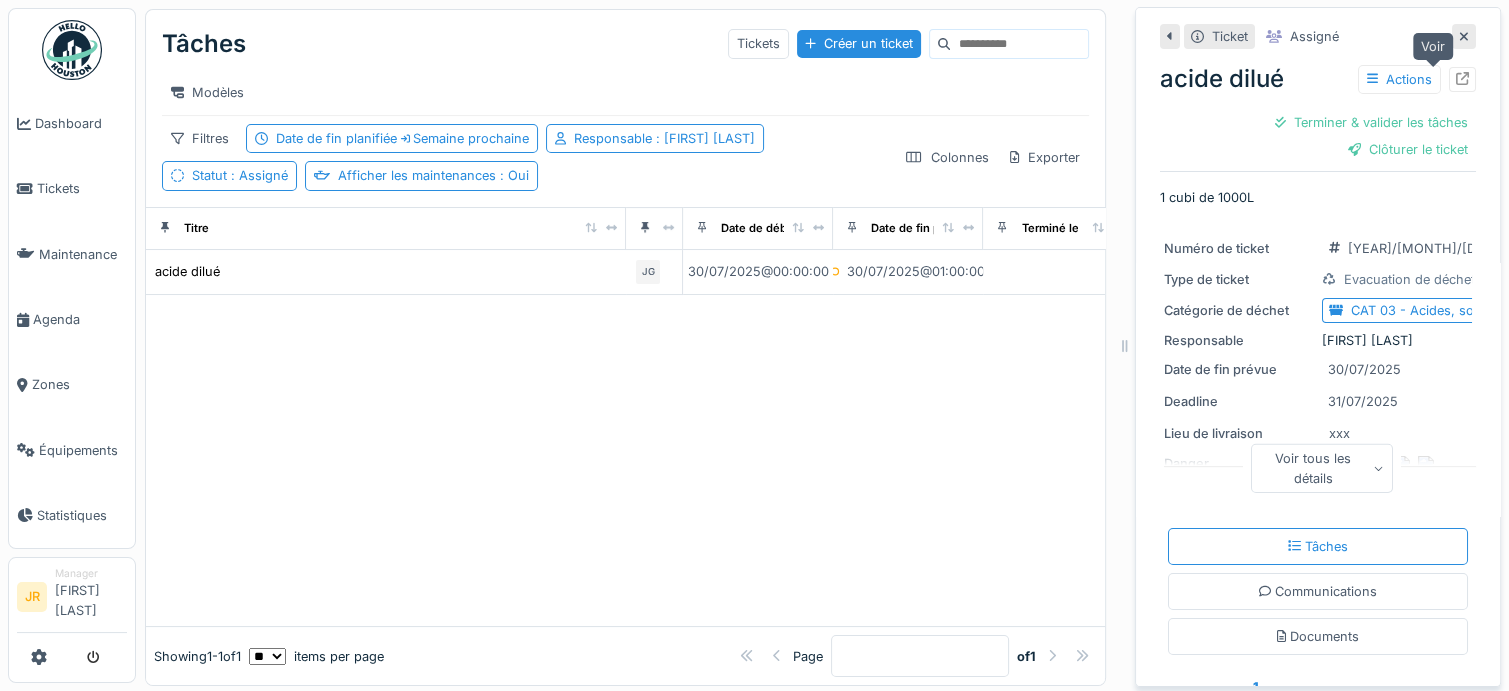 click 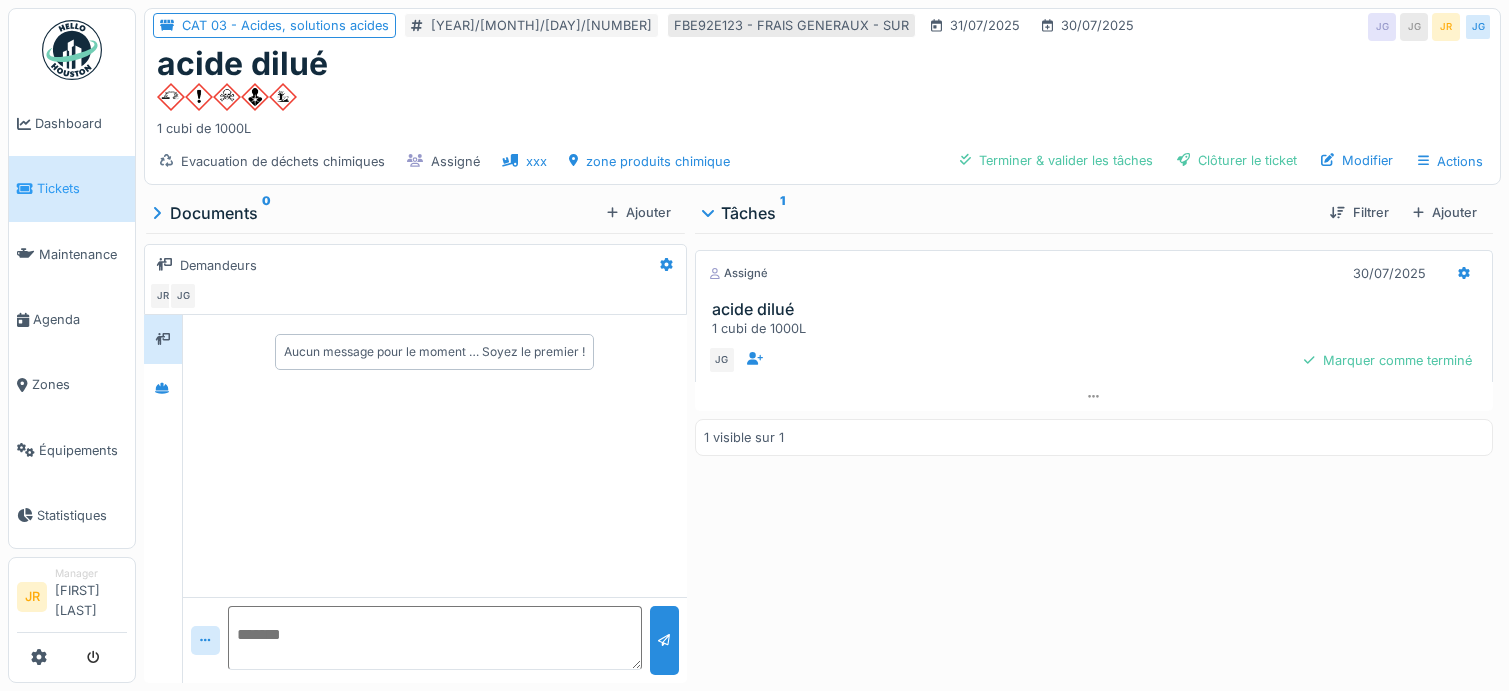 scroll, scrollTop: 0, scrollLeft: 0, axis: both 